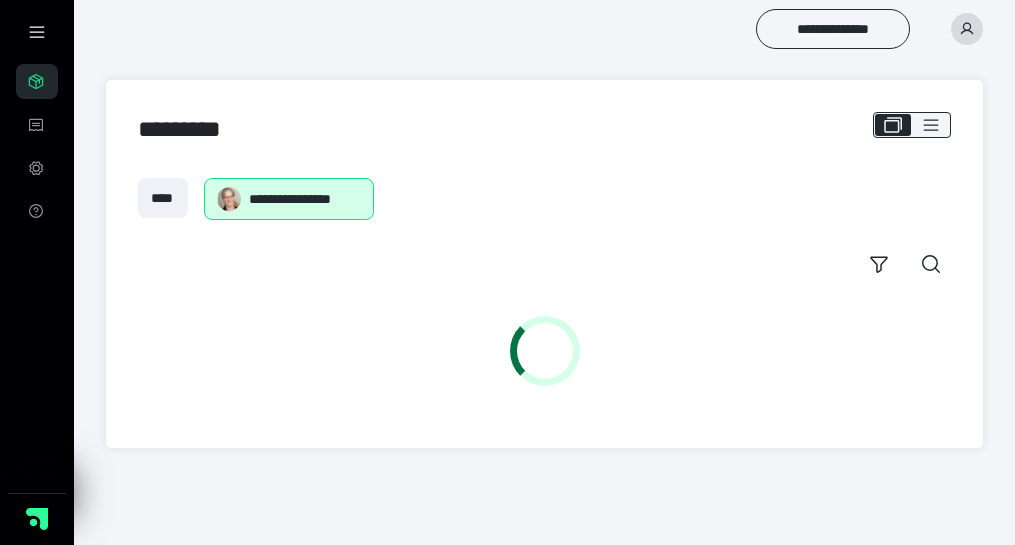 scroll, scrollTop: 0, scrollLeft: 0, axis: both 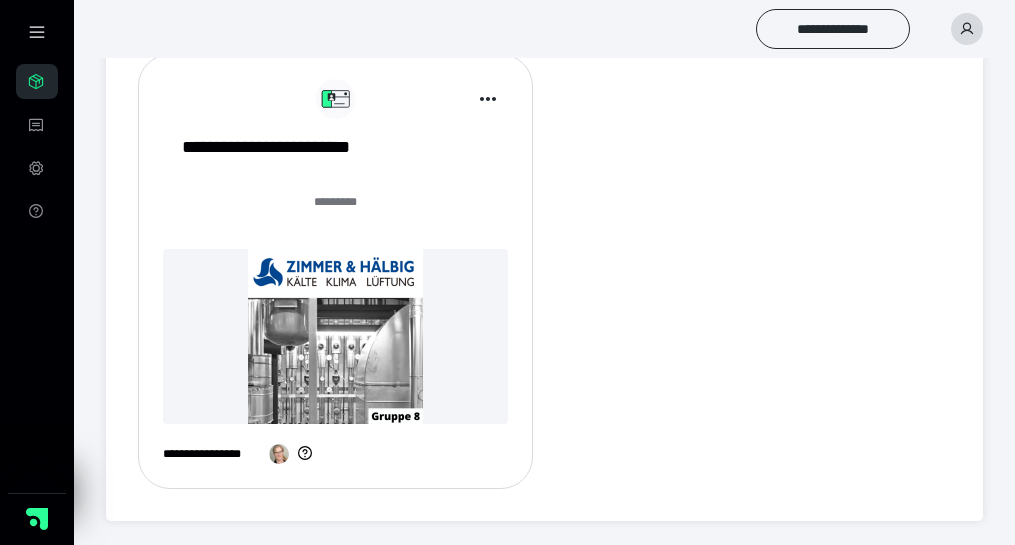 click at bounding box center (335, 336) 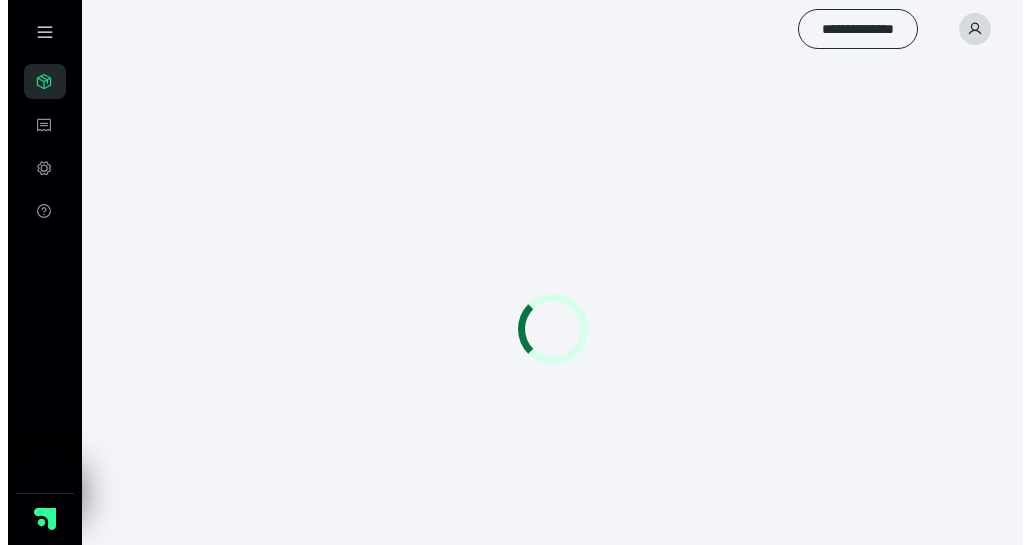 scroll, scrollTop: 0, scrollLeft: 0, axis: both 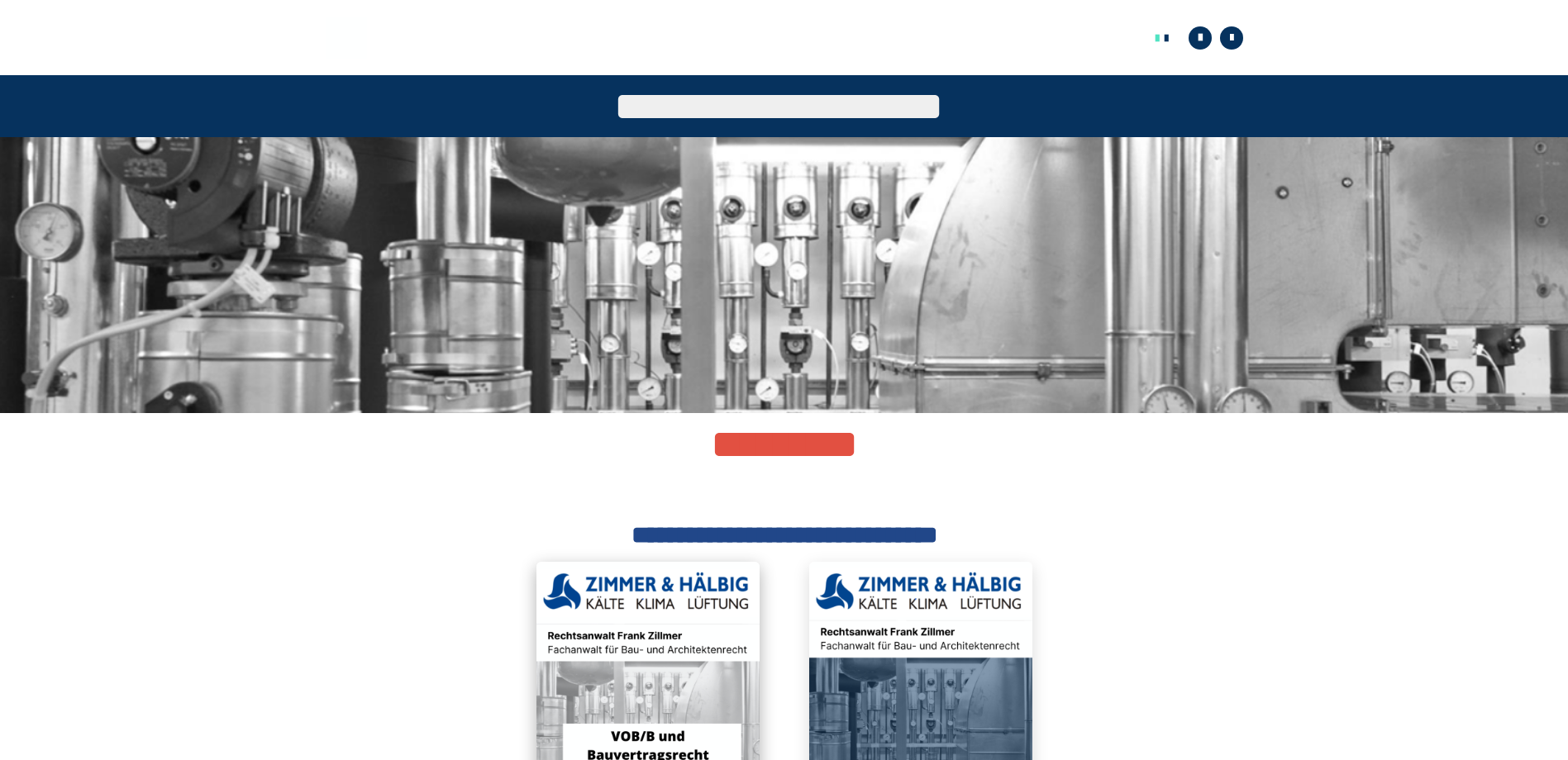 click at bounding box center (648, 673) 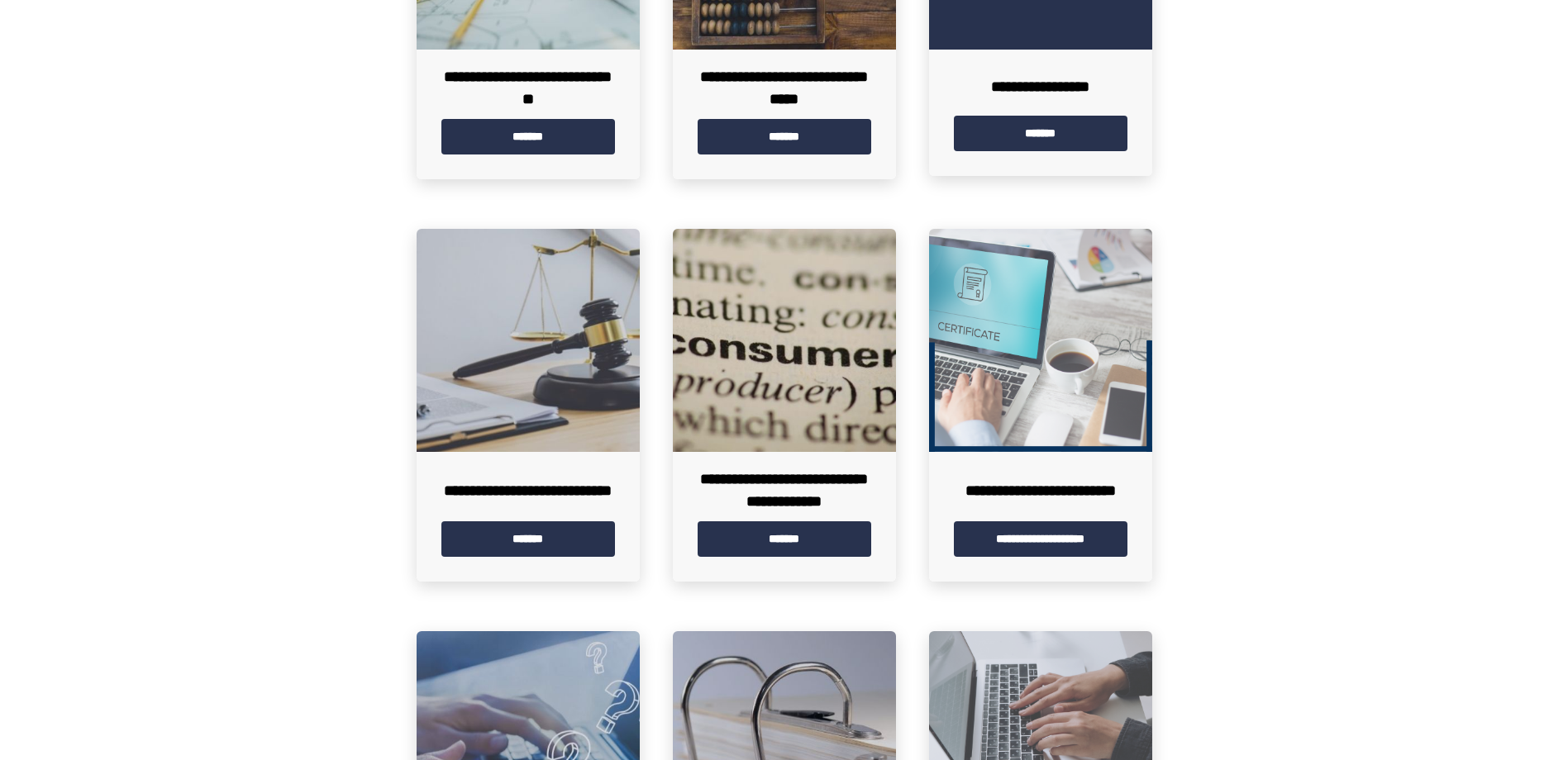 scroll, scrollTop: 1995, scrollLeft: 0, axis: vertical 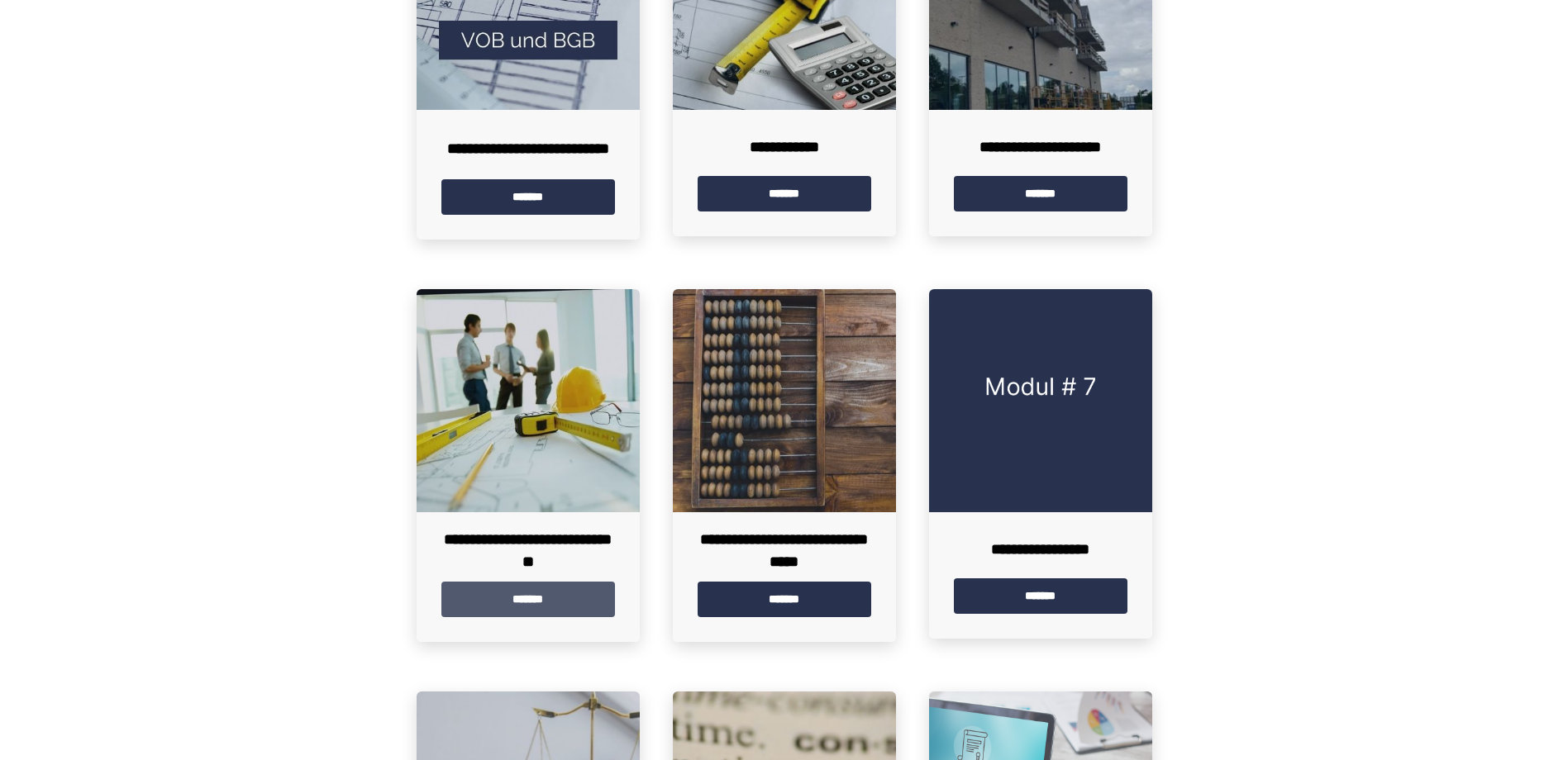 click on "*******" at bounding box center [528, 599] 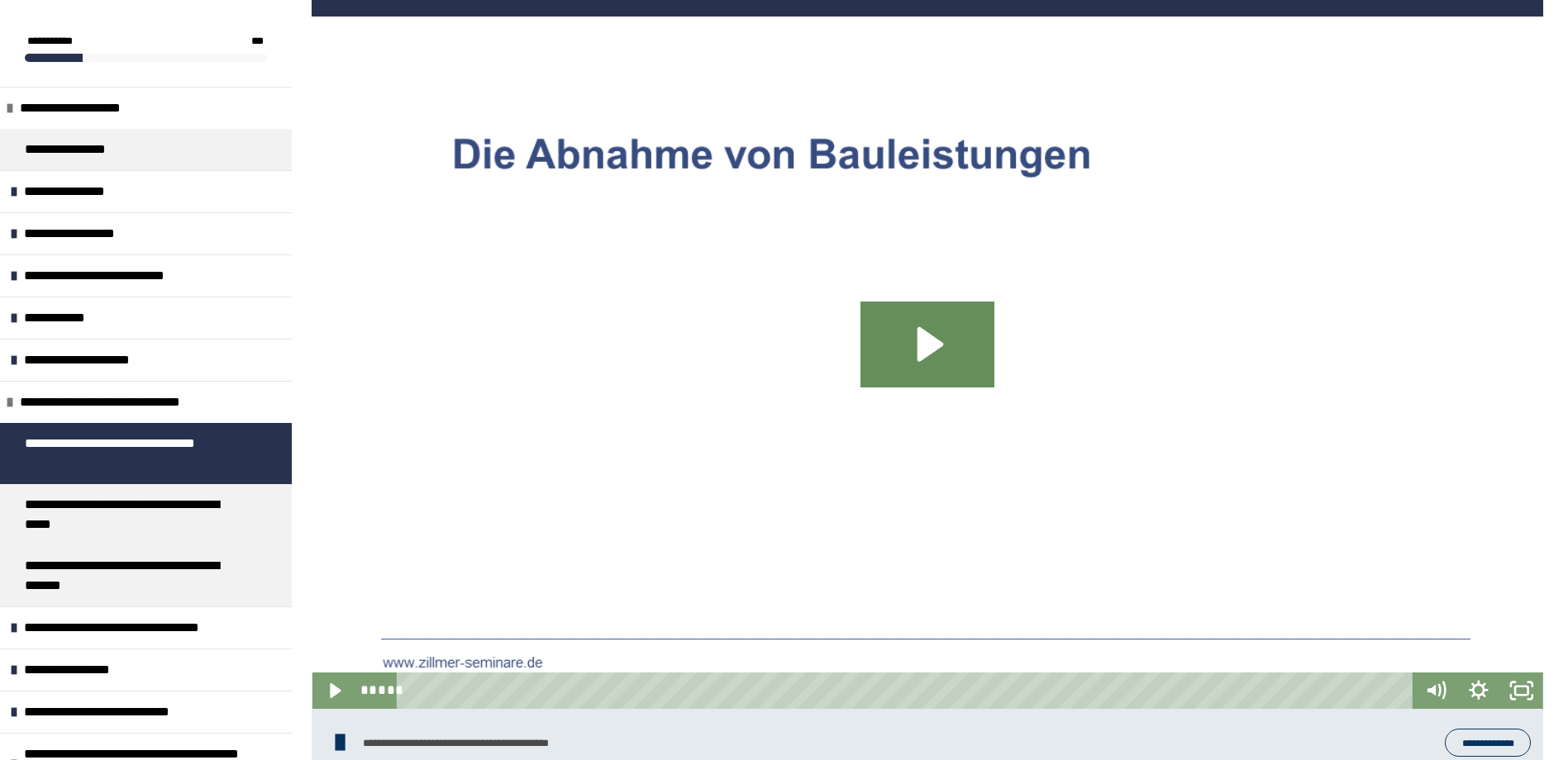 scroll, scrollTop: 930, scrollLeft: 0, axis: vertical 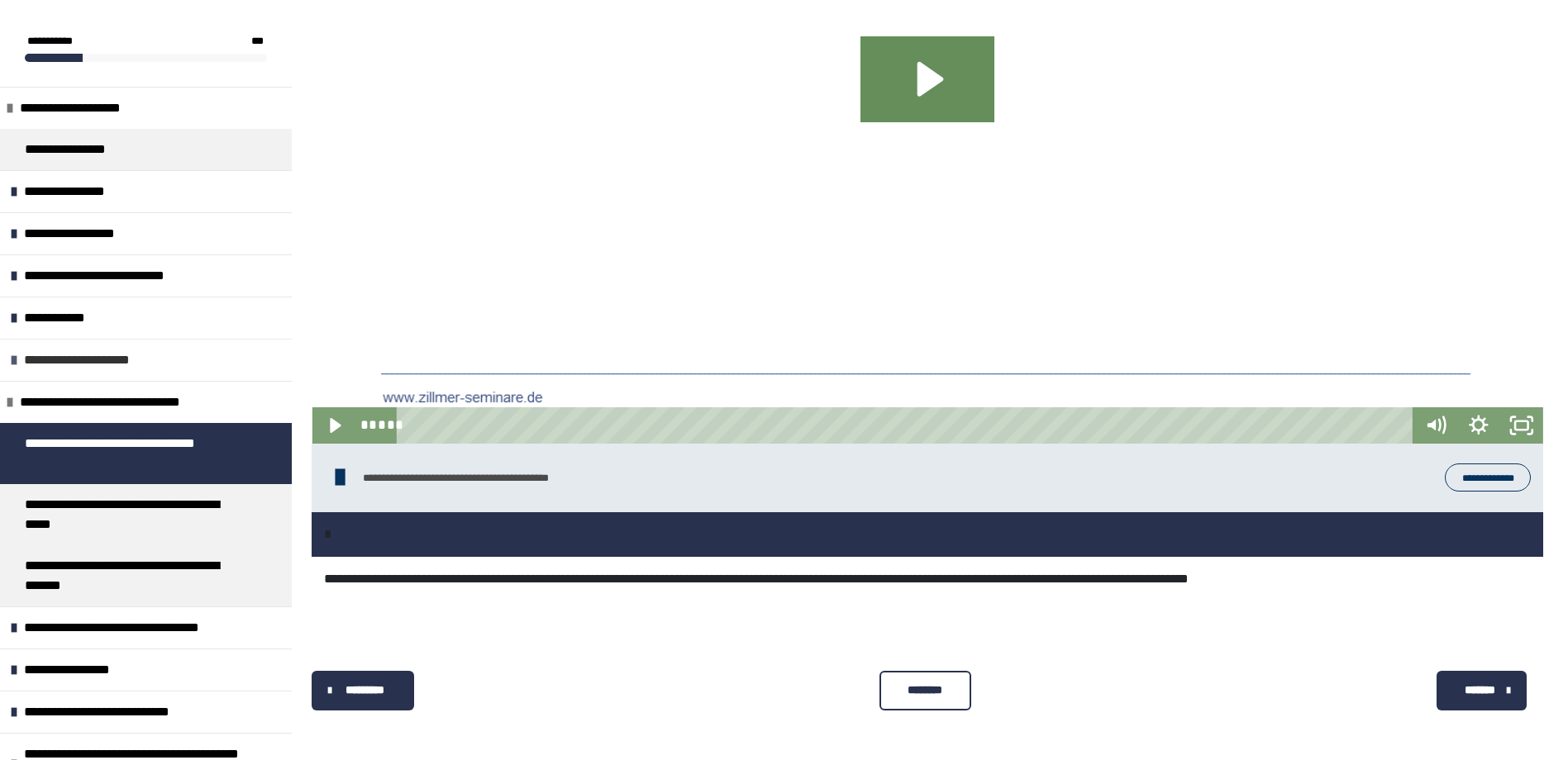 click at bounding box center [14, 360] 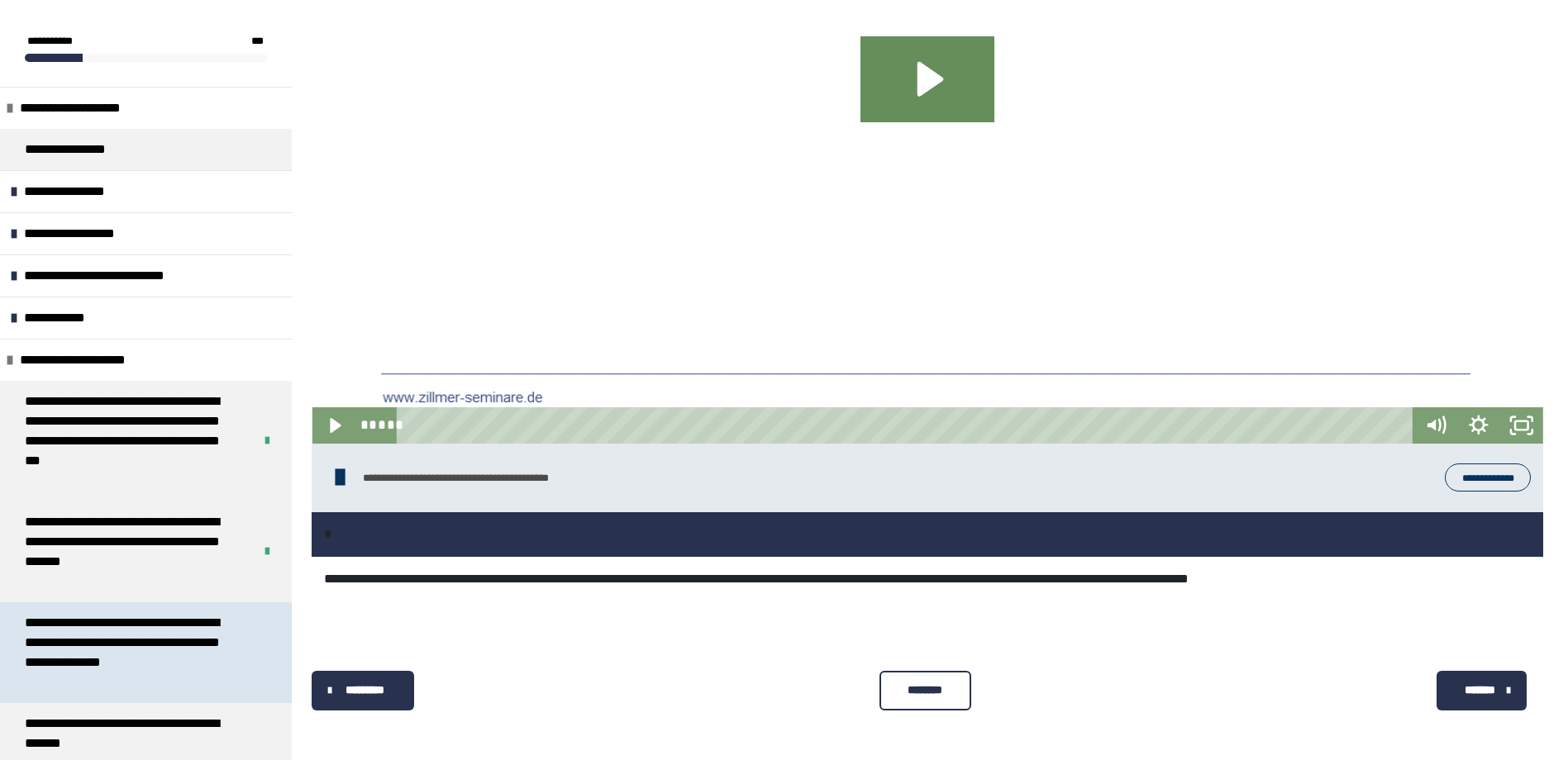 click on "**********" at bounding box center (133, 653) 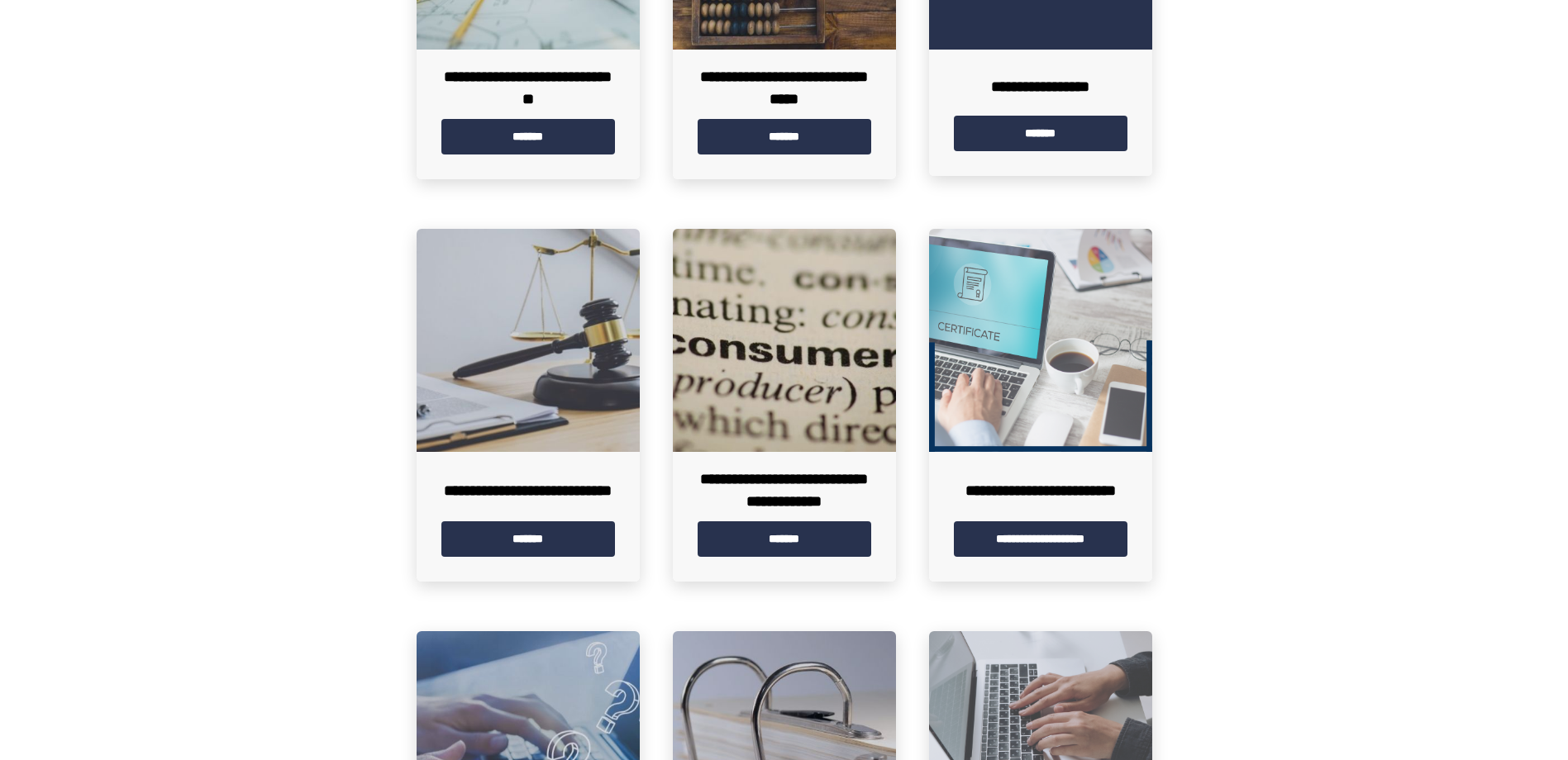 scroll, scrollTop: 665, scrollLeft: 0, axis: vertical 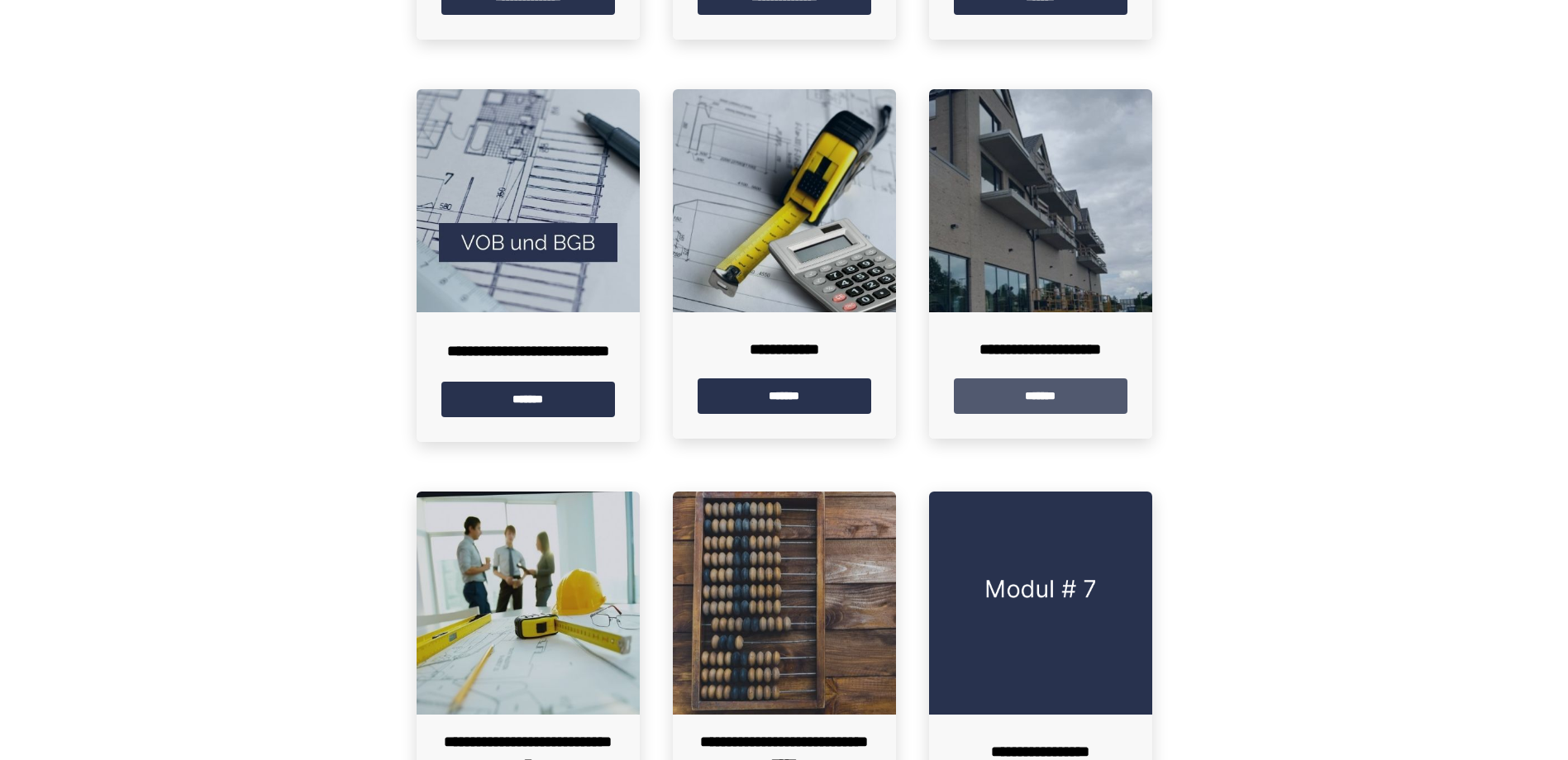 click on "*******" at bounding box center [1041, 396] 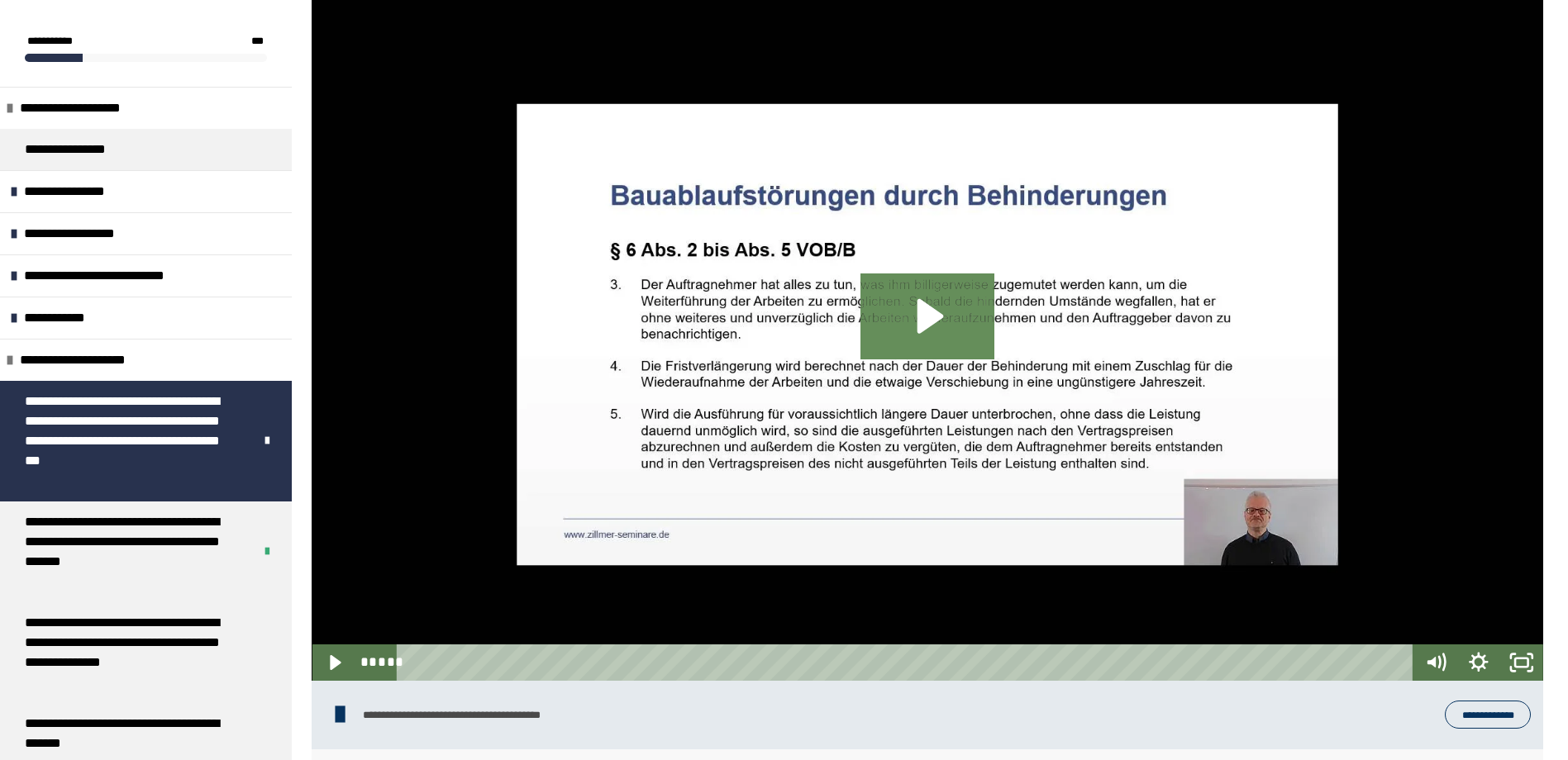 scroll, scrollTop: 1010, scrollLeft: 0, axis: vertical 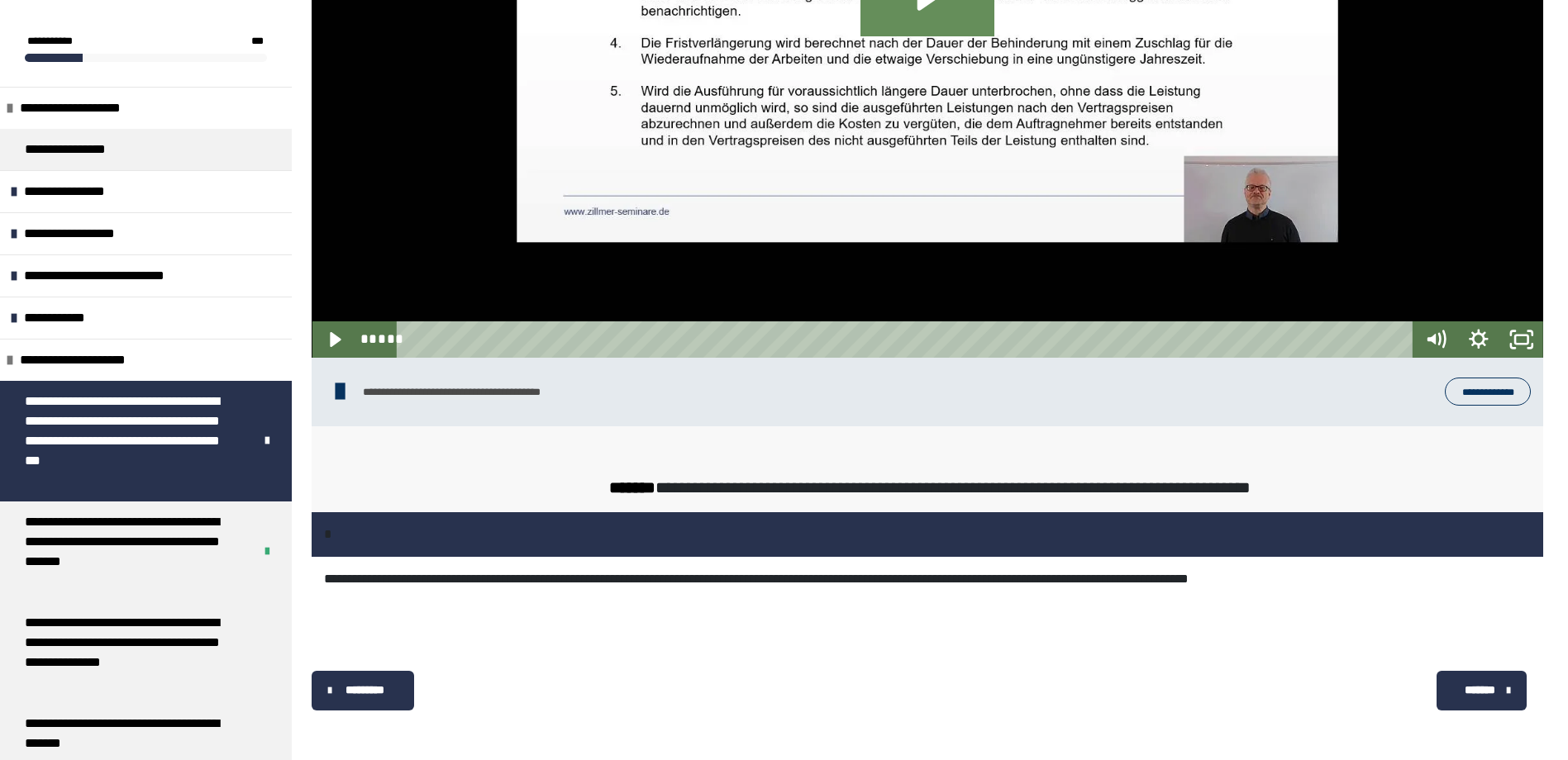 click on "*******" at bounding box center [1480, 690] 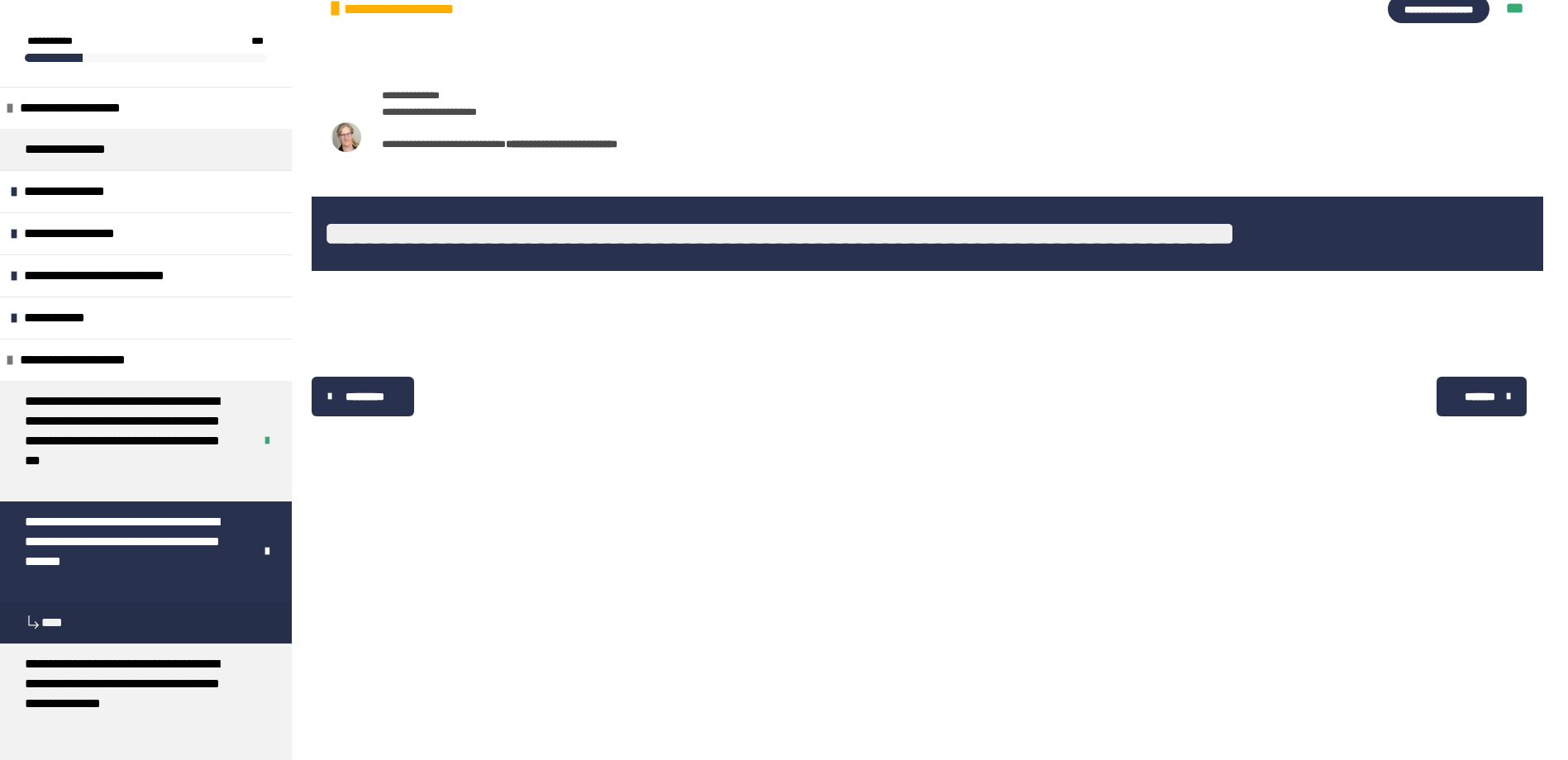 scroll, scrollTop: 281, scrollLeft: 0, axis: vertical 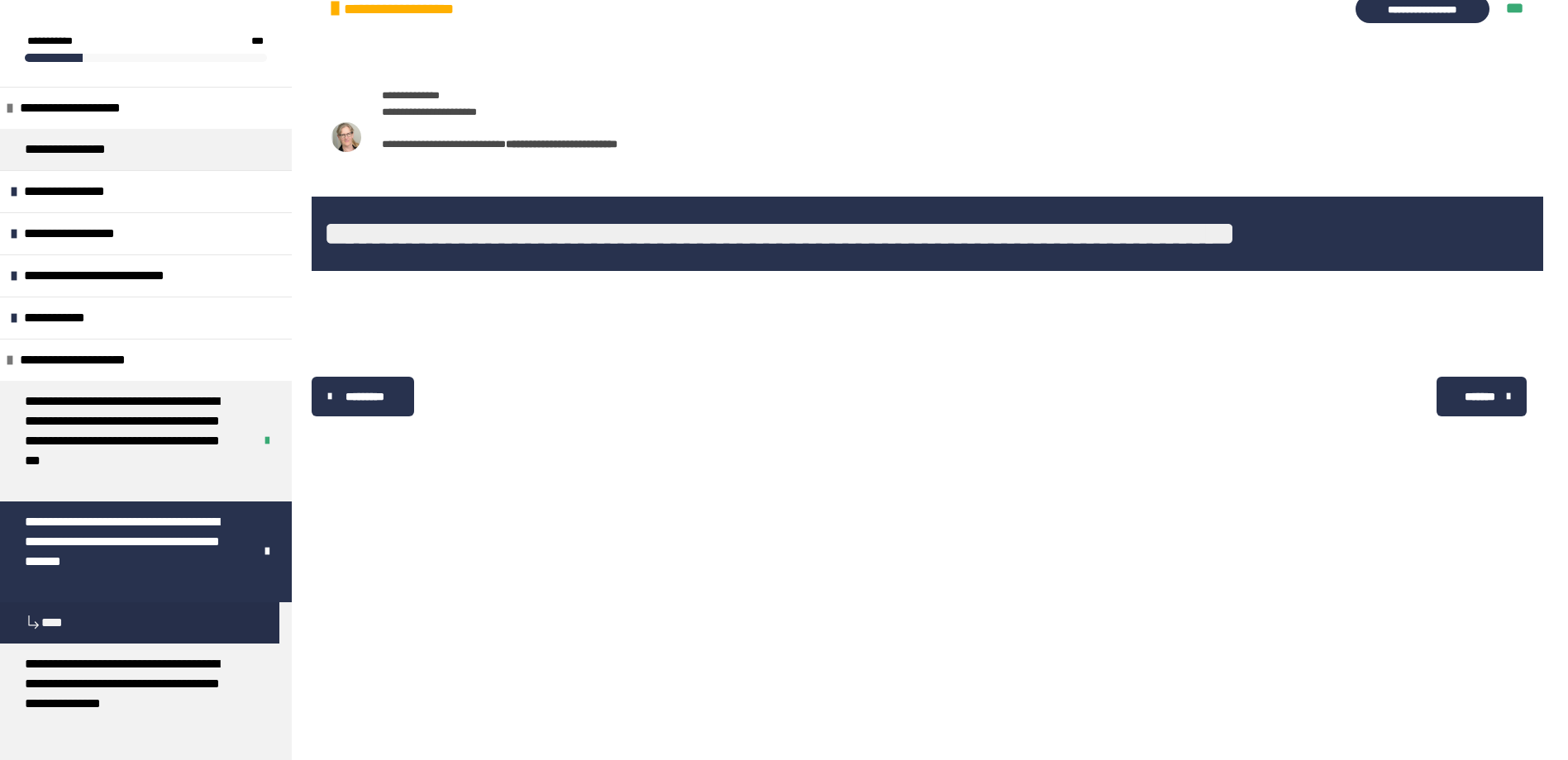 click on "*******" at bounding box center [1481, 397] 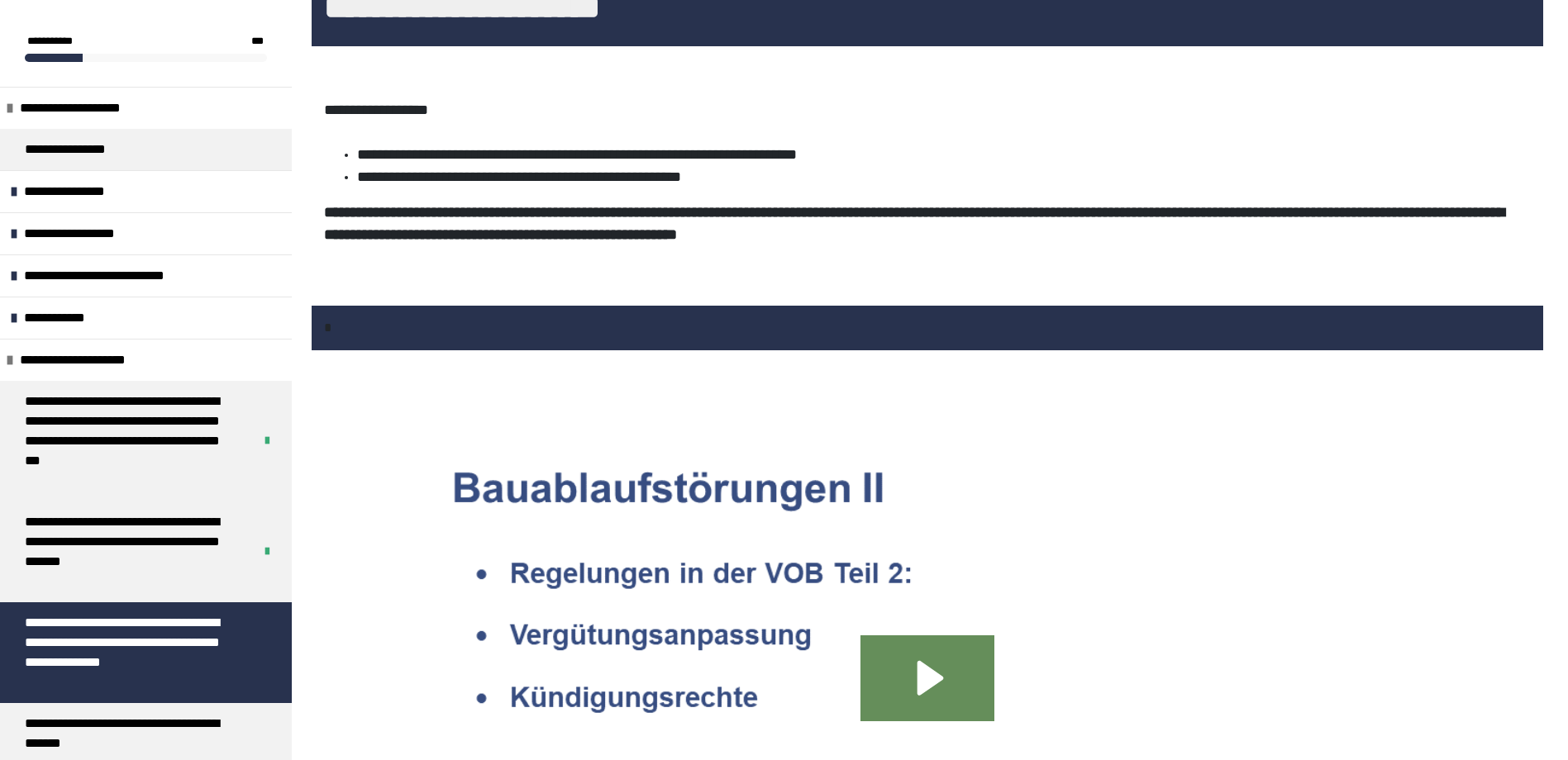 scroll, scrollTop: 880, scrollLeft: 0, axis: vertical 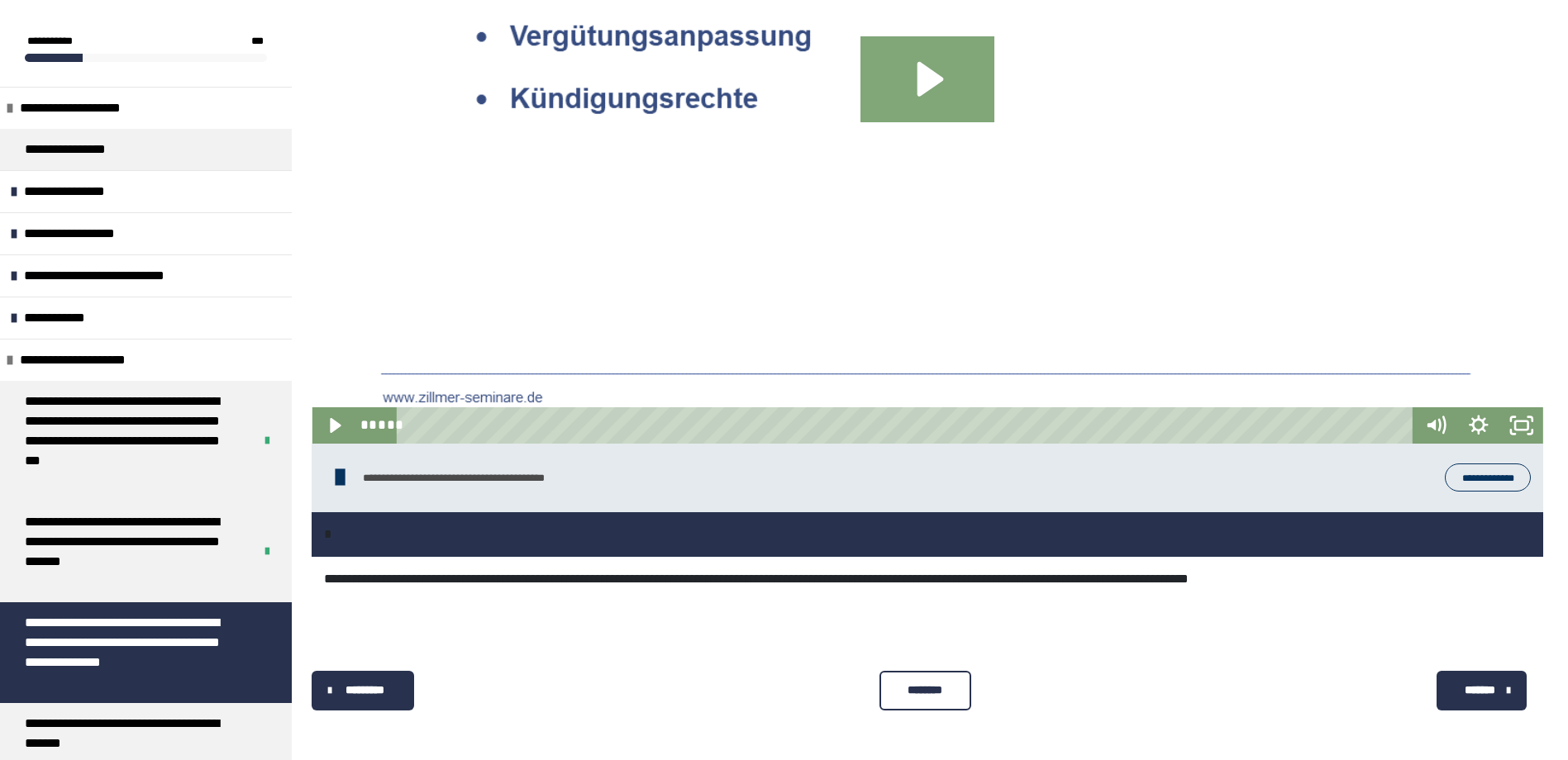 click 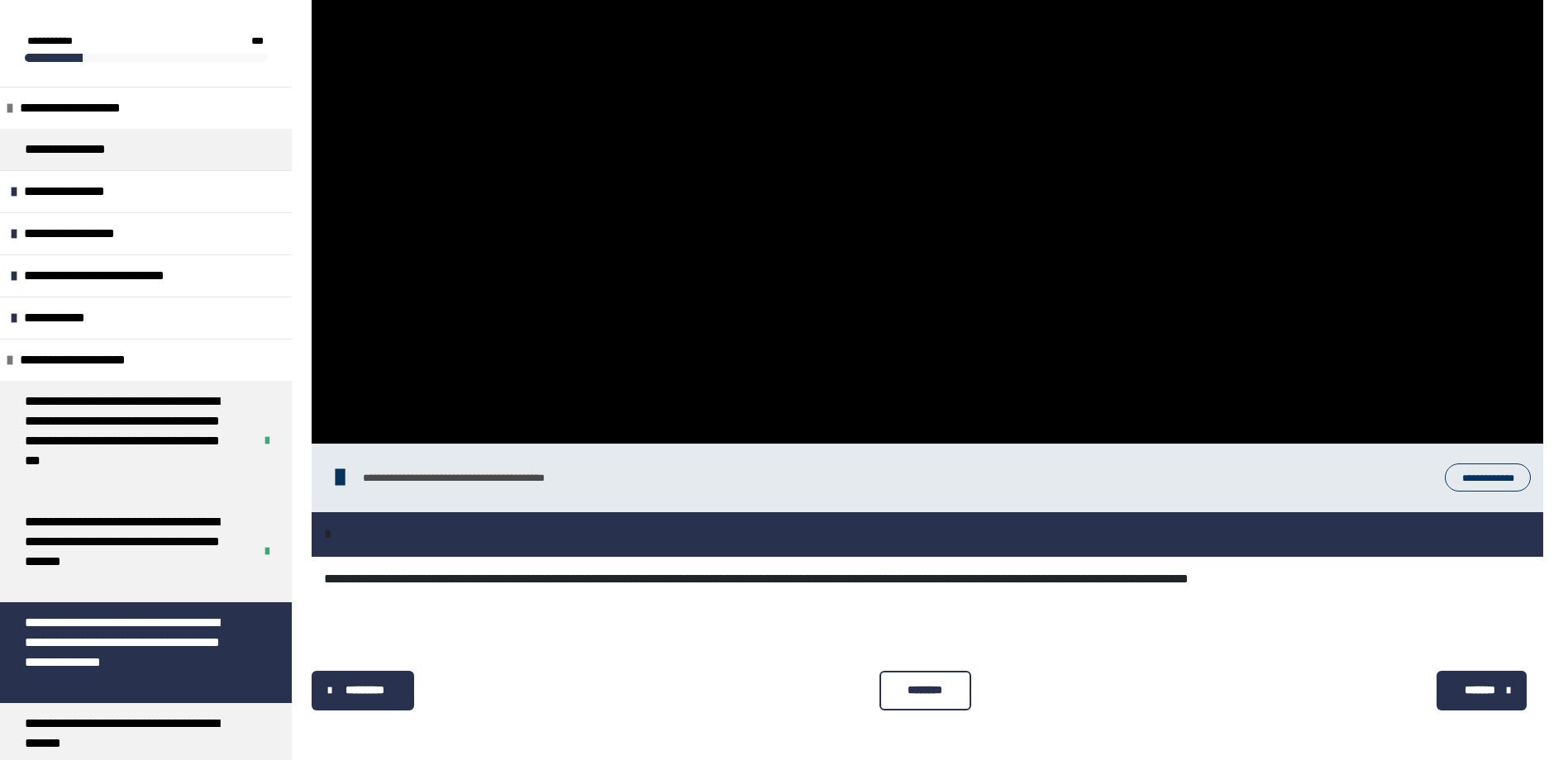 type 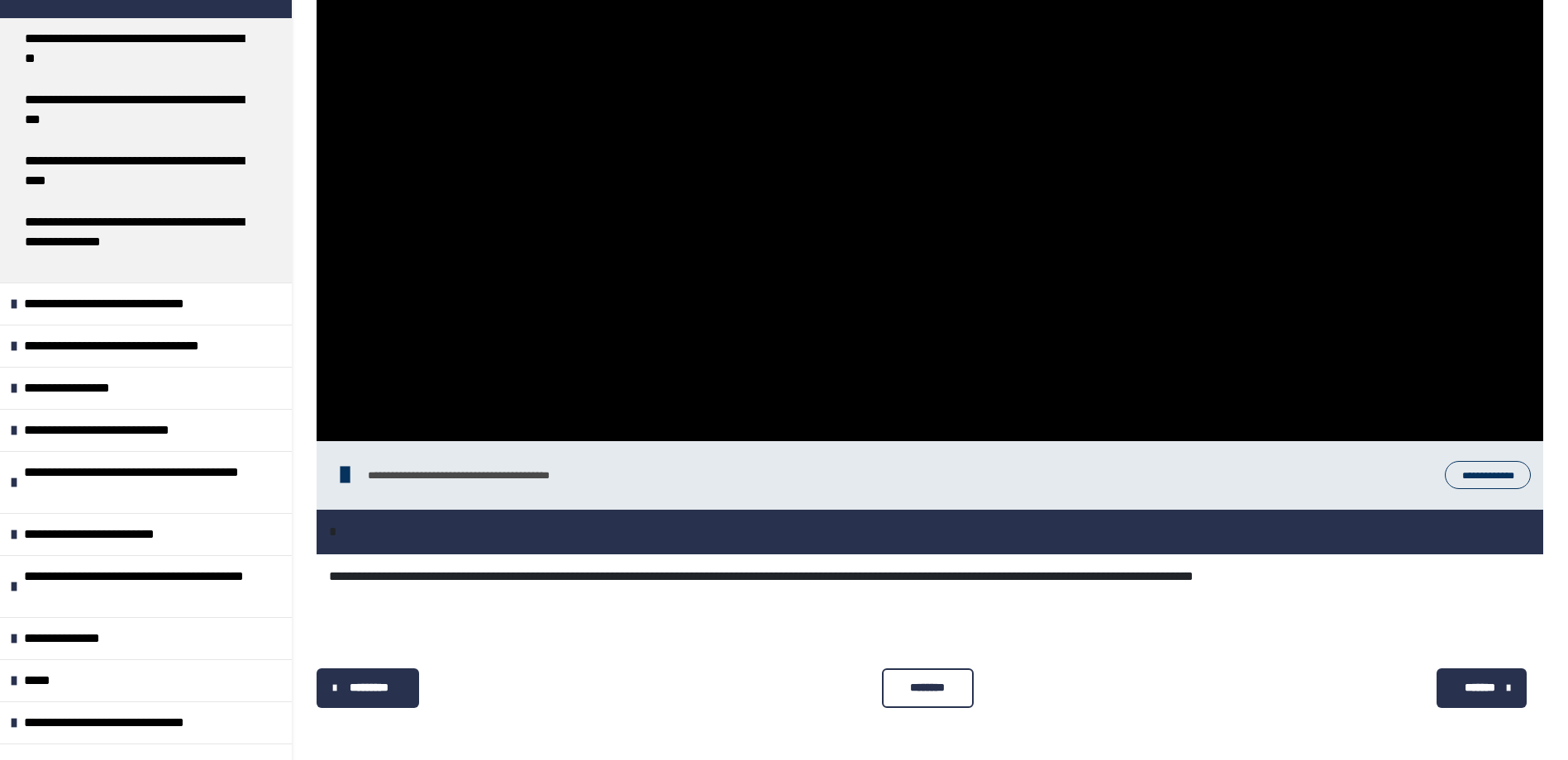 scroll, scrollTop: 215, scrollLeft: 0, axis: vertical 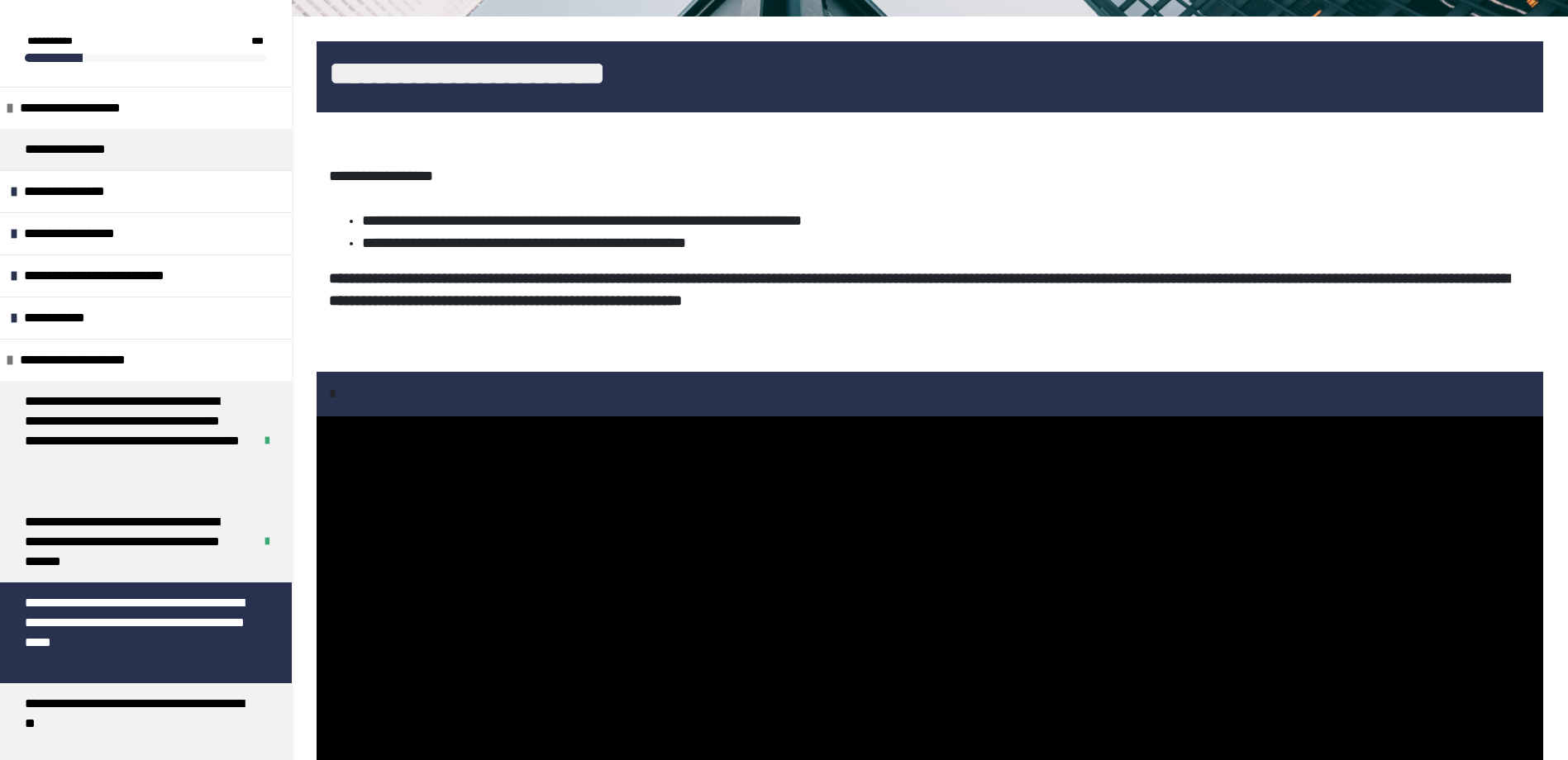 click at bounding box center [930, 761] 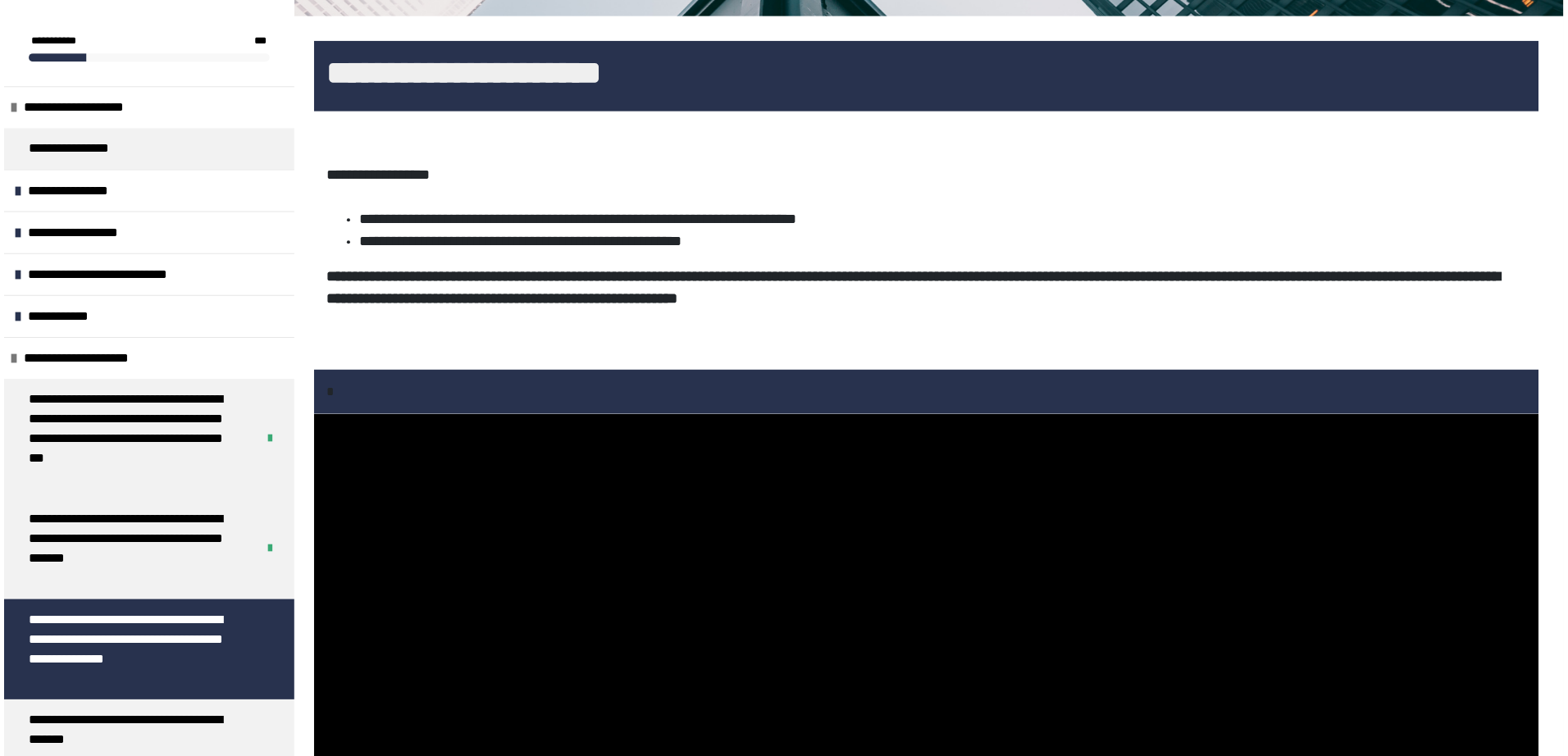 scroll, scrollTop: 873, scrollLeft: 0, axis: vertical 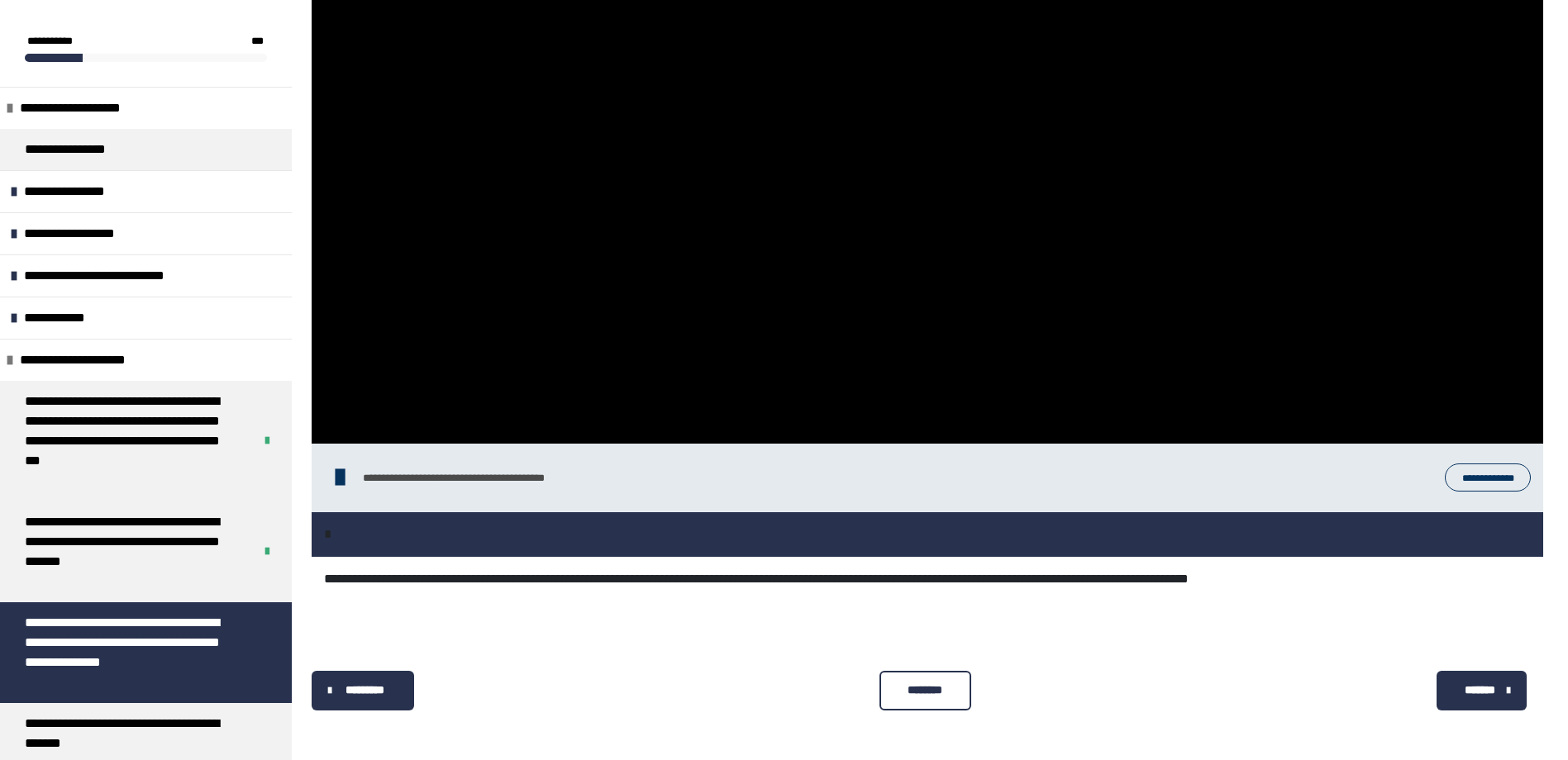 click on "**********" at bounding box center [1488, 477] 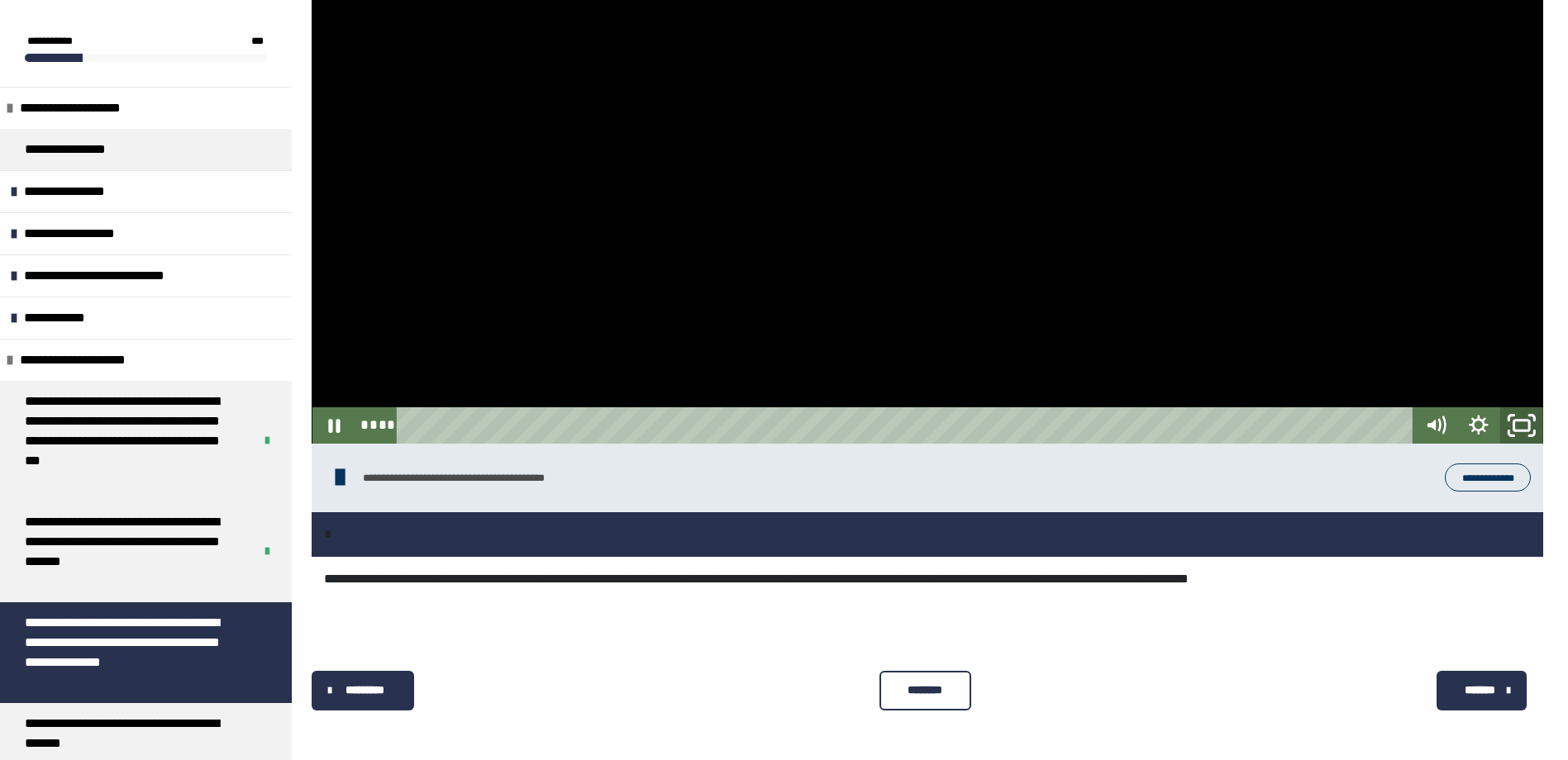 click 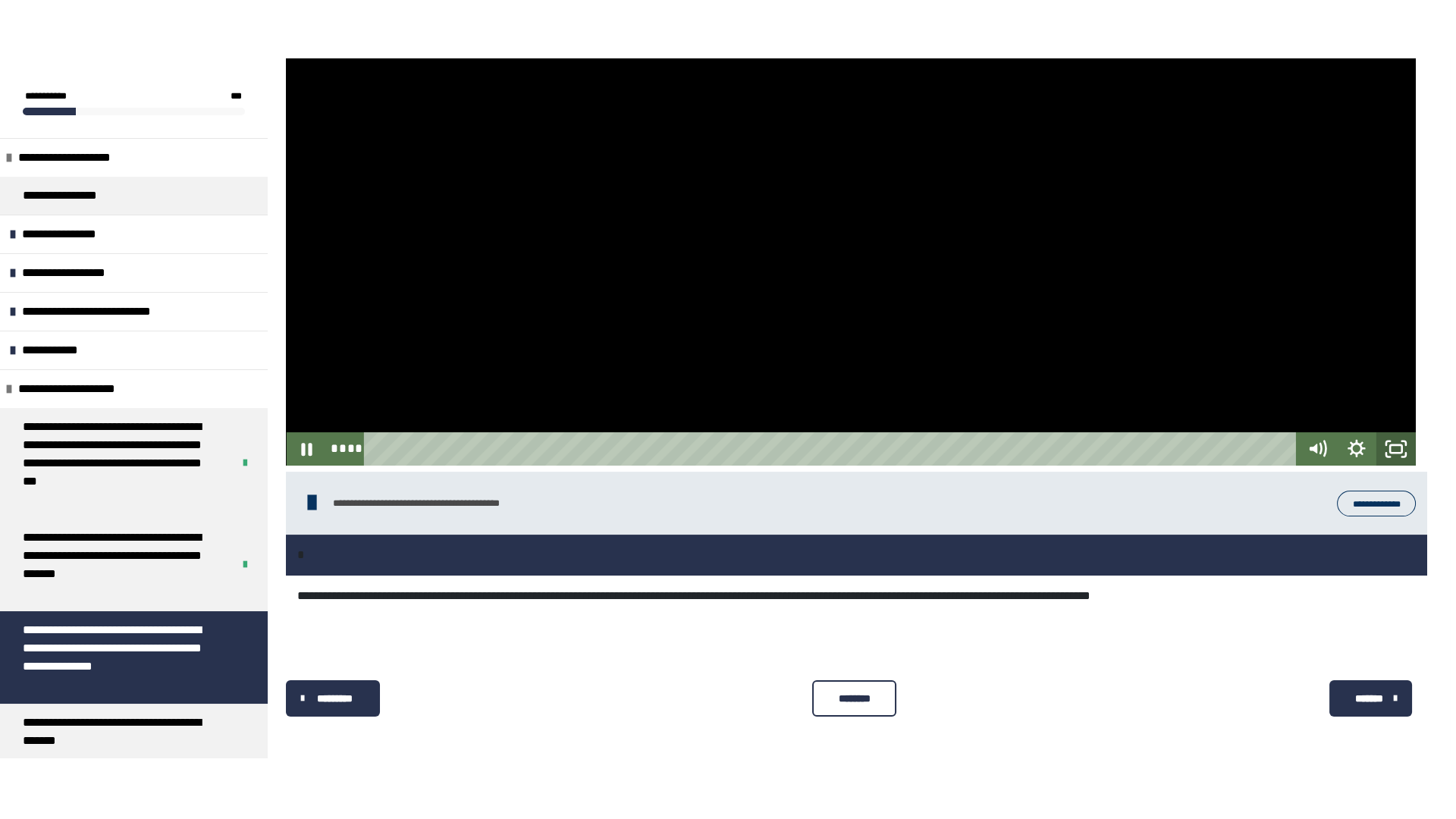scroll, scrollTop: 696, scrollLeft: 0, axis: vertical 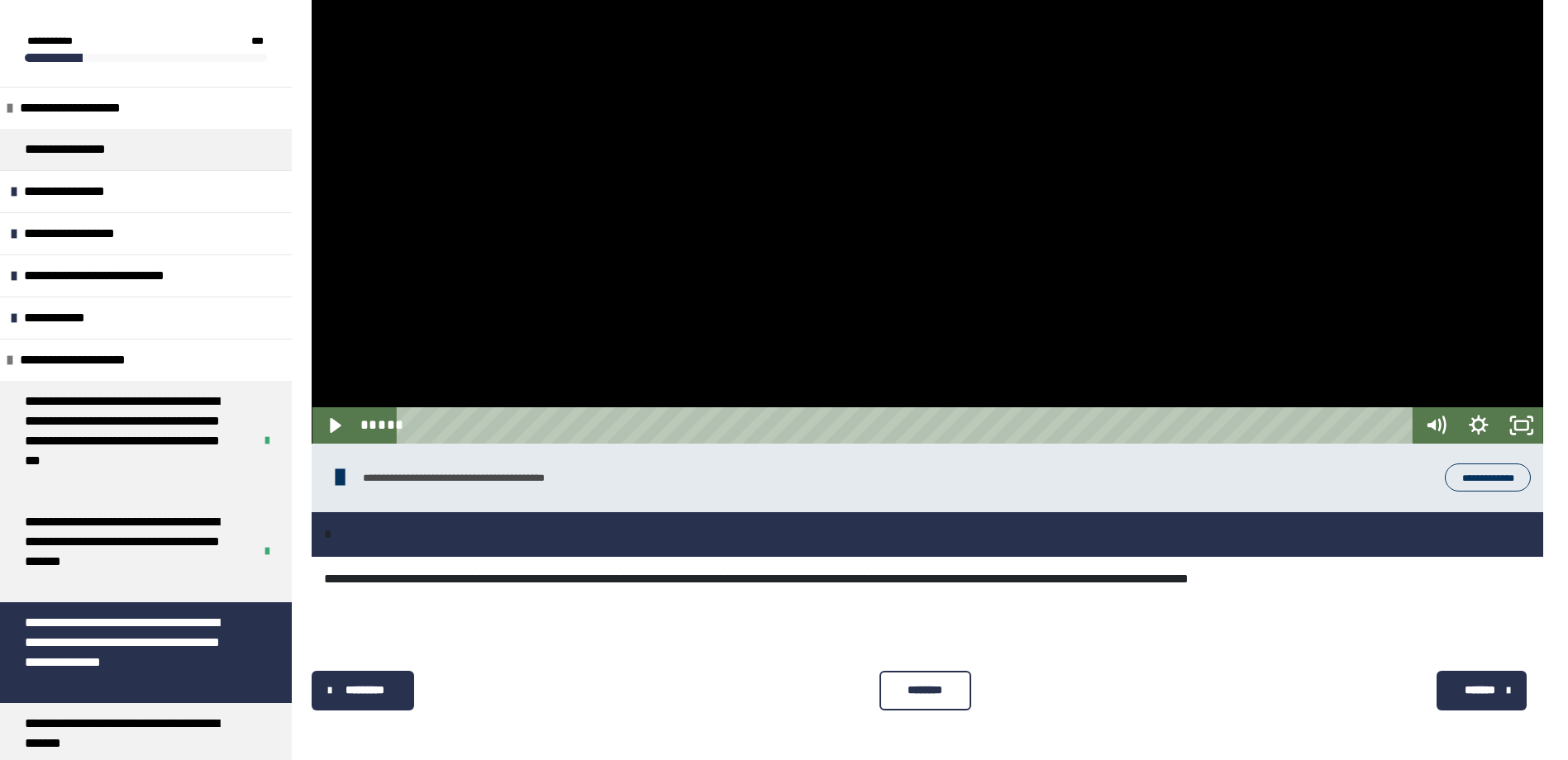 click on "********" at bounding box center (925, 690) 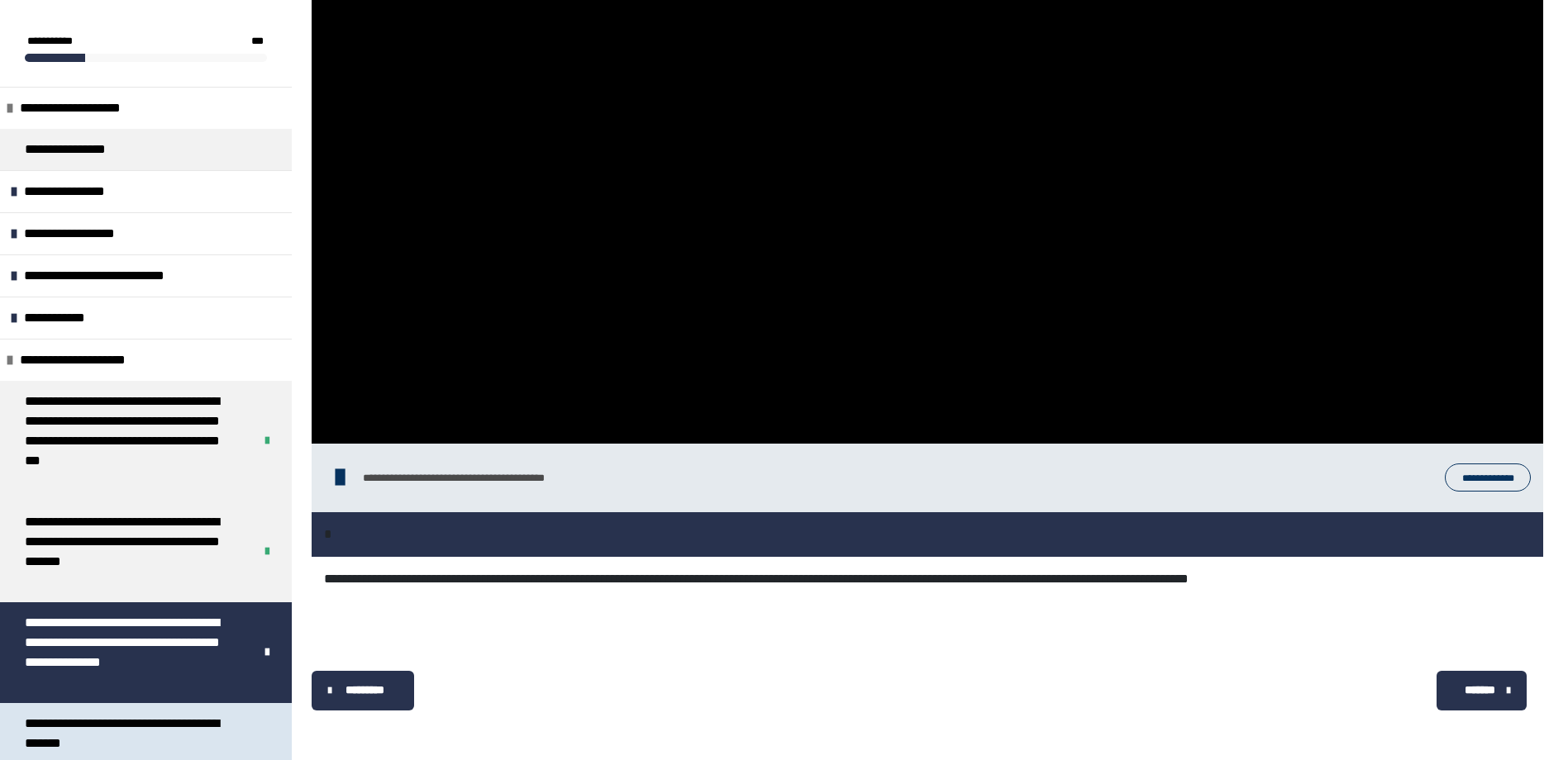 click on "**********" at bounding box center [133, 734] 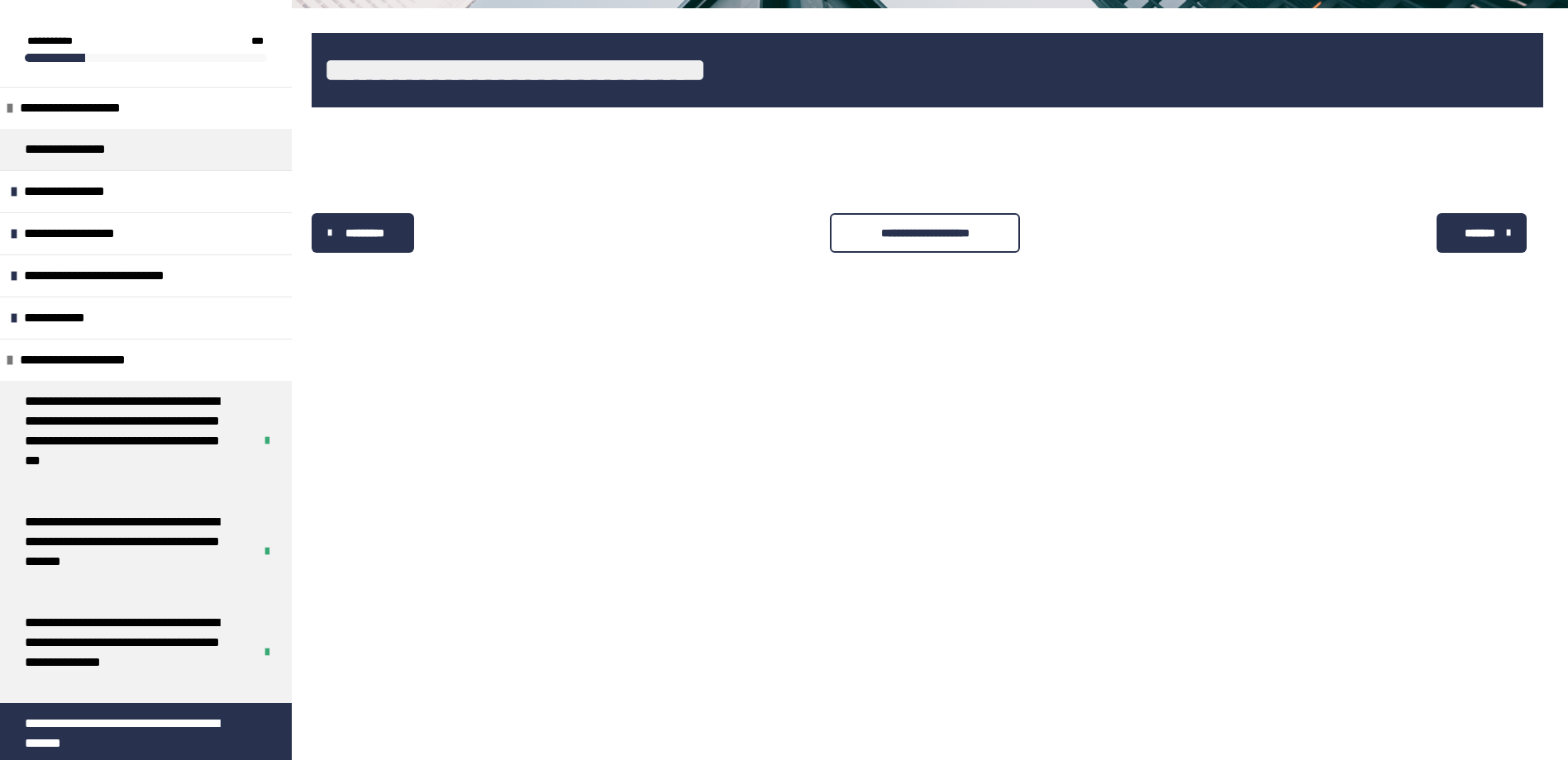 click on "**********" at bounding box center [925, 233] 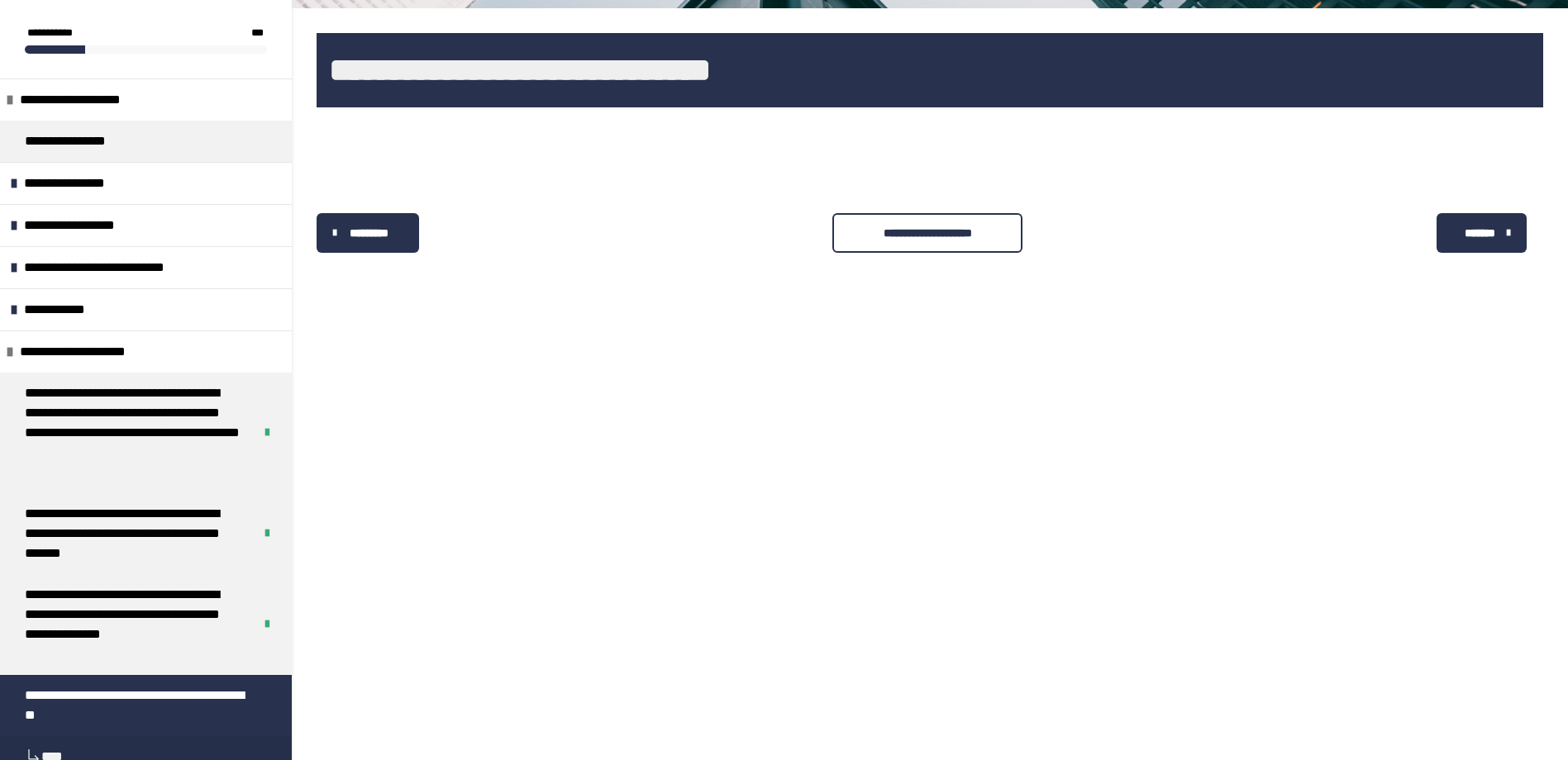 scroll, scrollTop: 0, scrollLeft: 0, axis: both 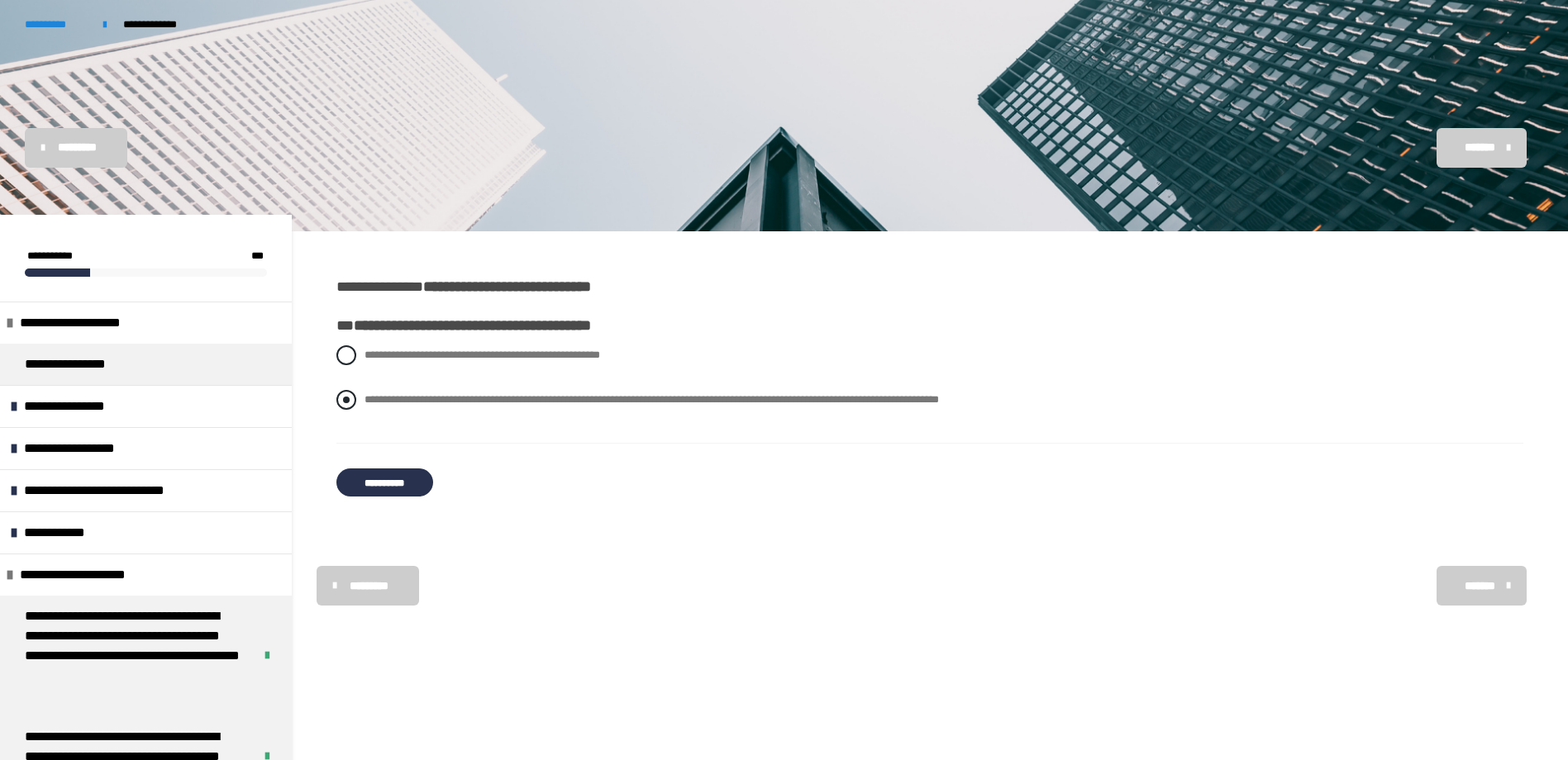 click at bounding box center [346, 400] 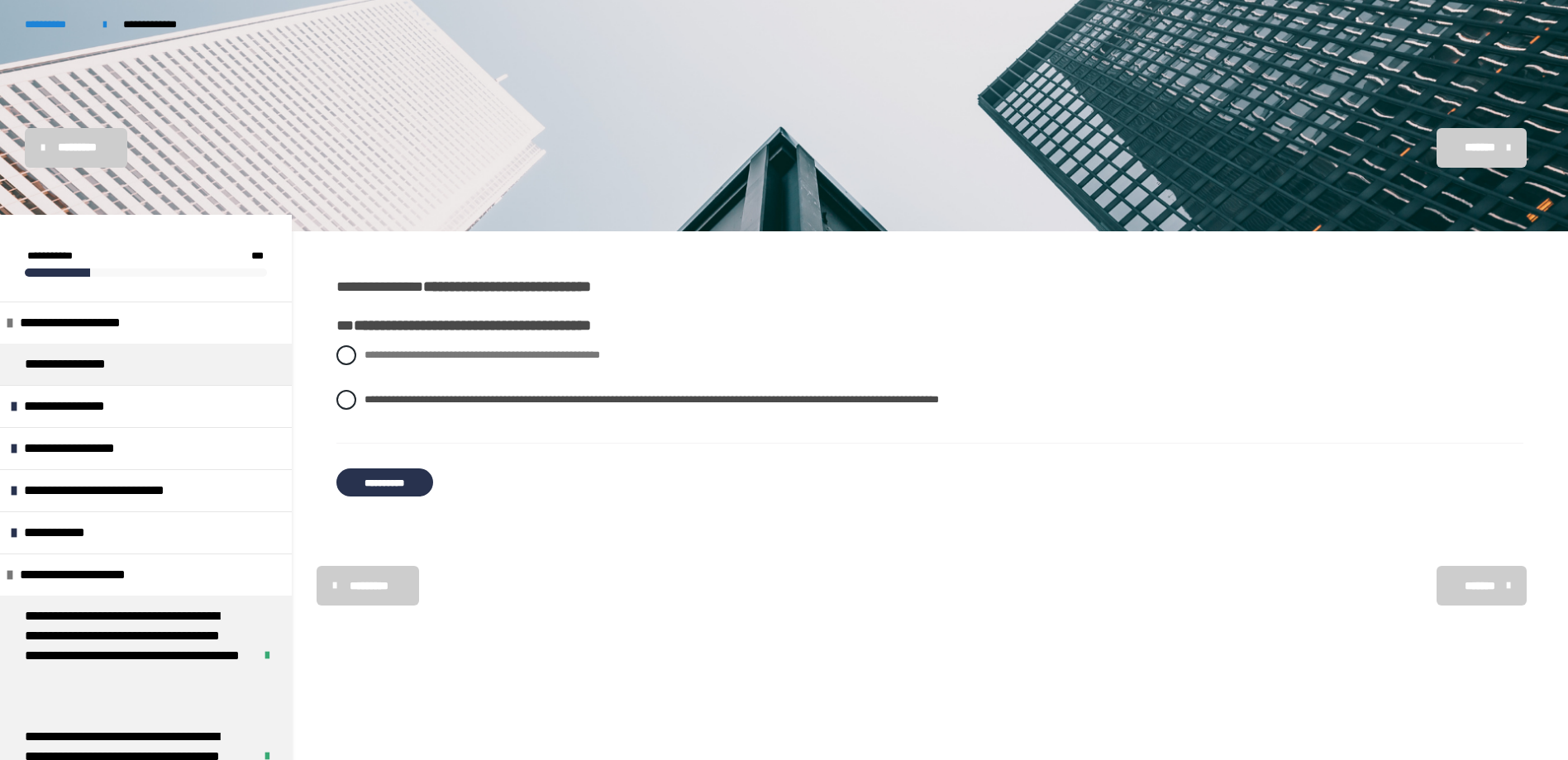 click on "**********" at bounding box center (384, 482) 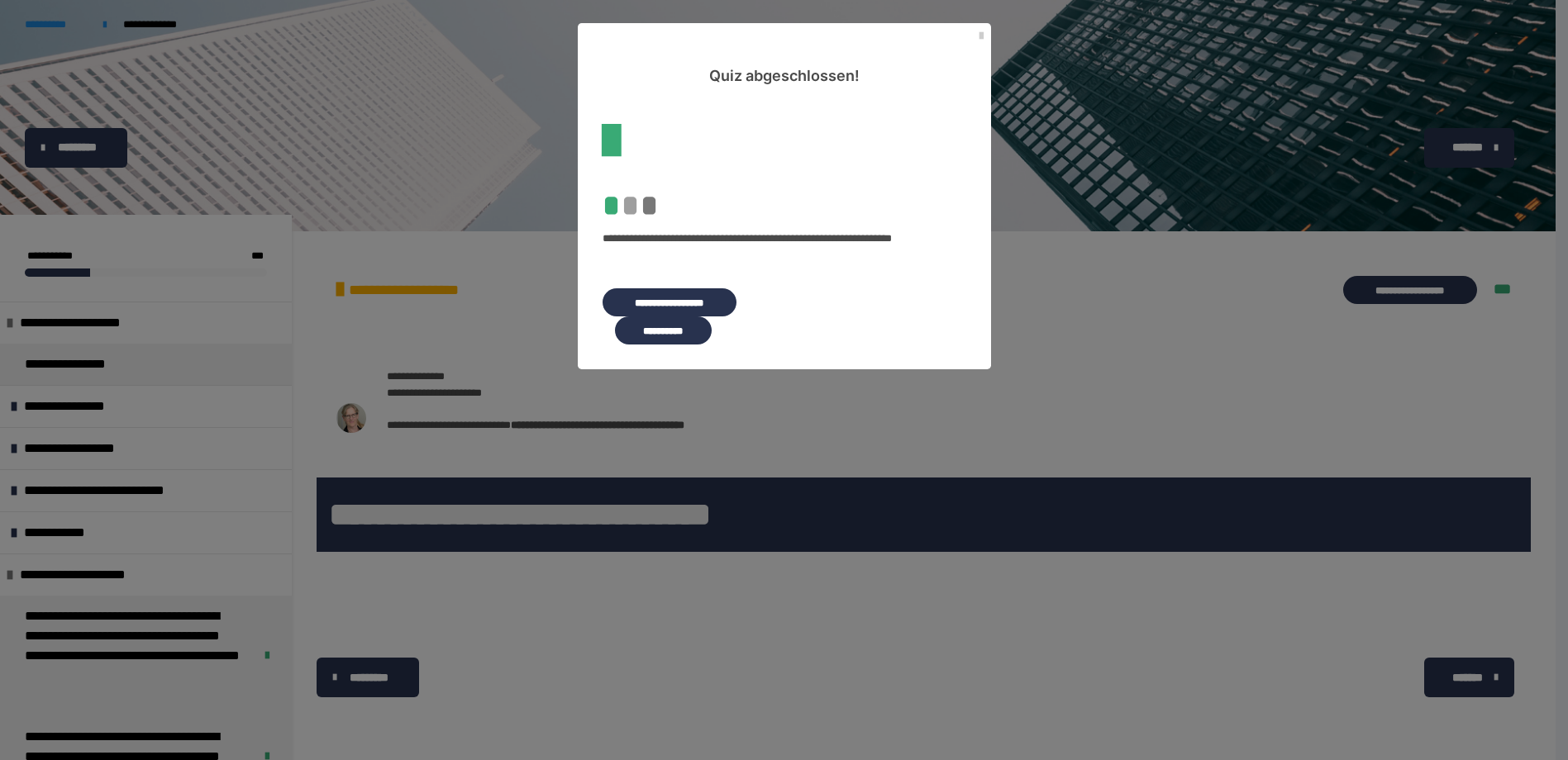 click on "**********" at bounding box center [663, 330] 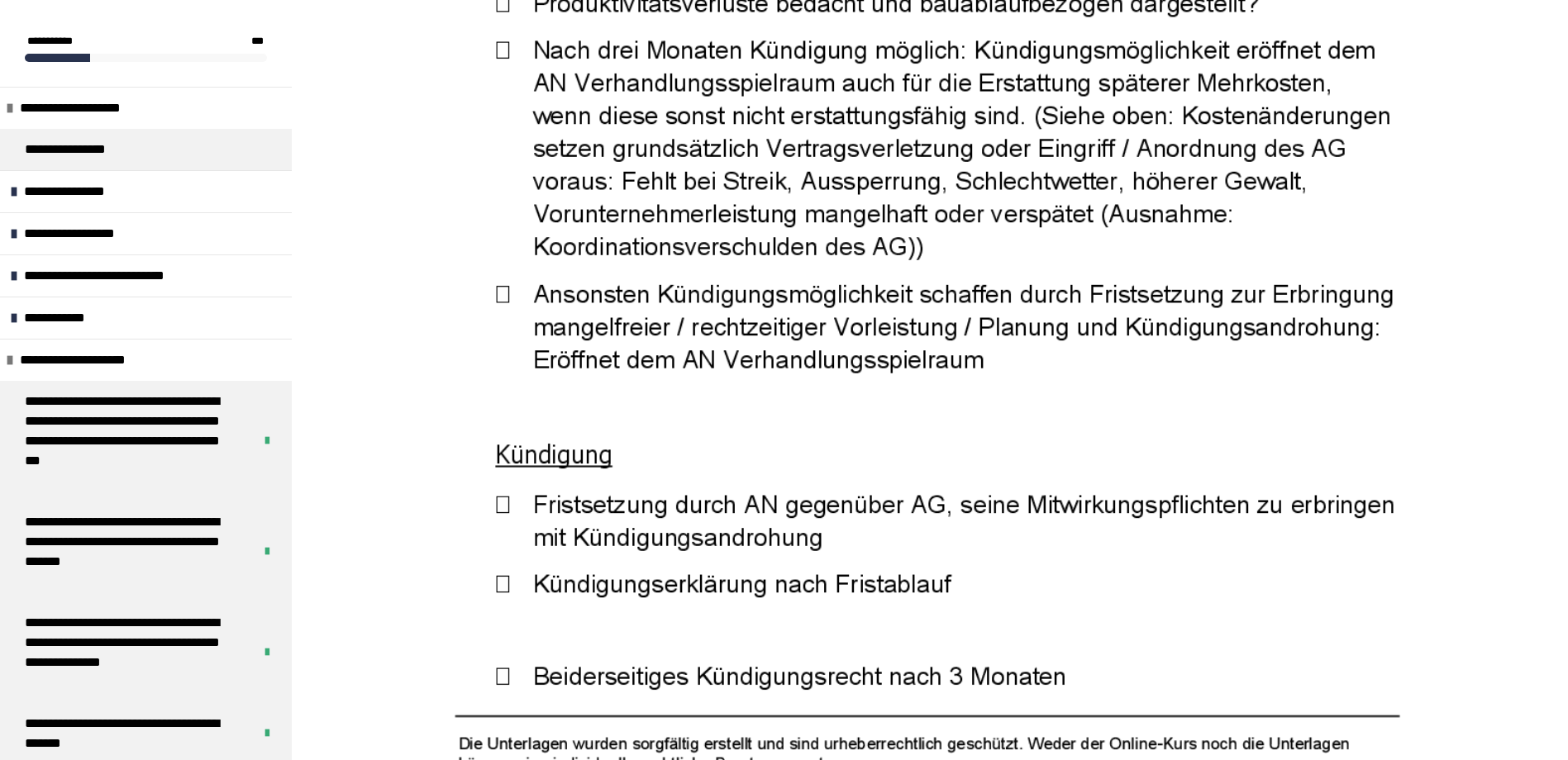 scroll, scrollTop: 3552, scrollLeft: 0, axis: vertical 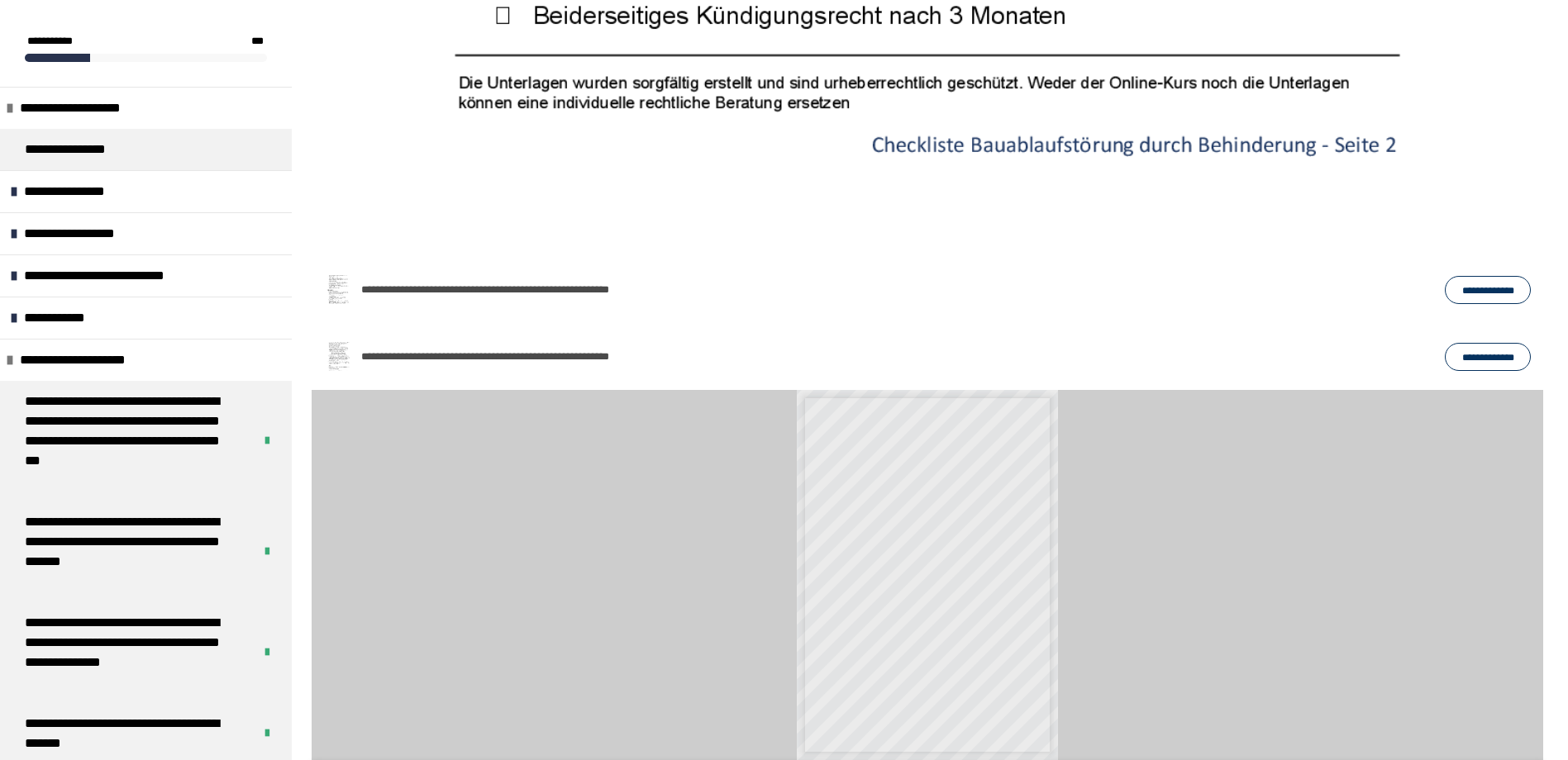 click on "**********" at bounding box center [1488, 290] 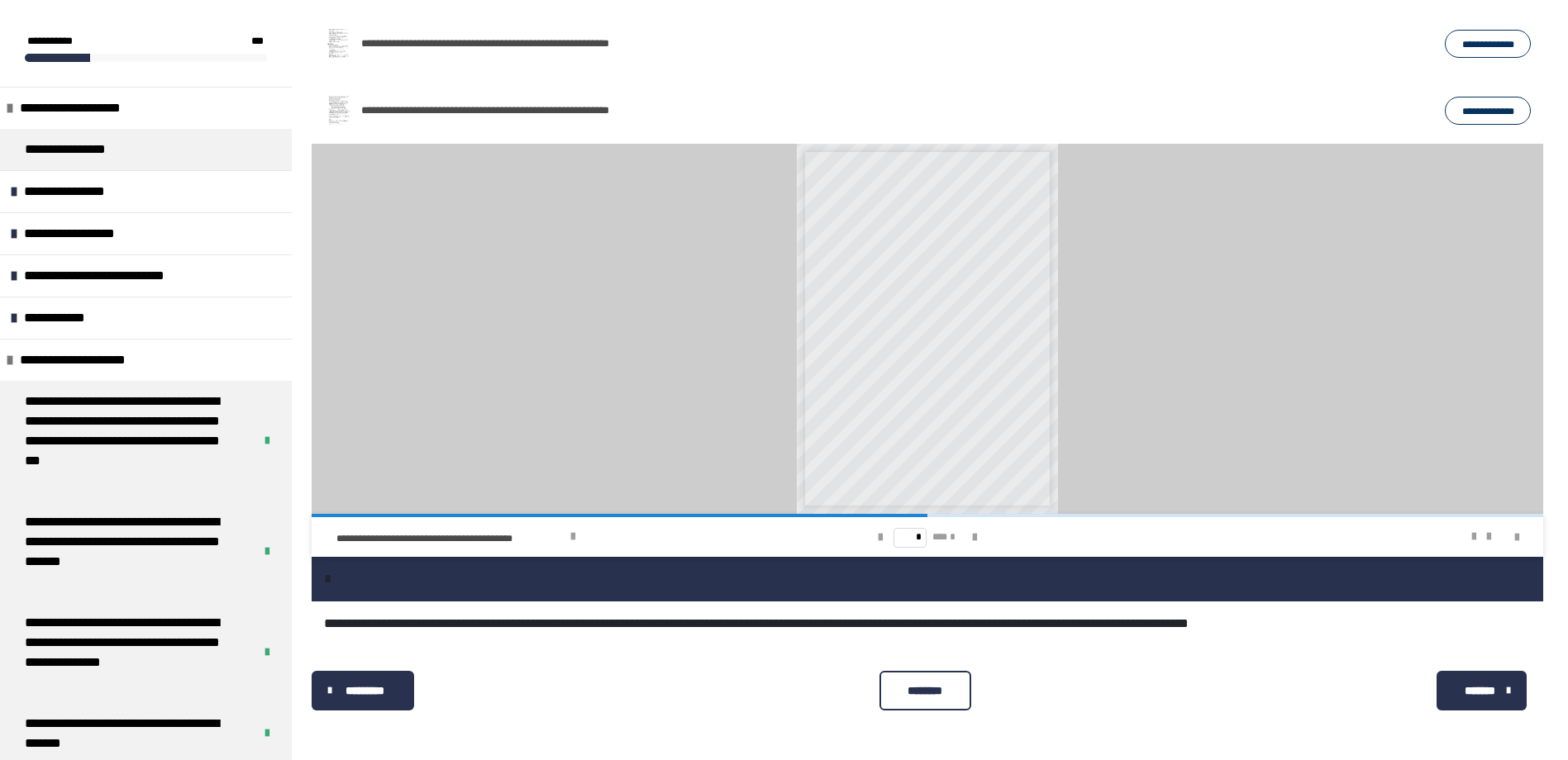 click on "**********" at bounding box center [906, 385] 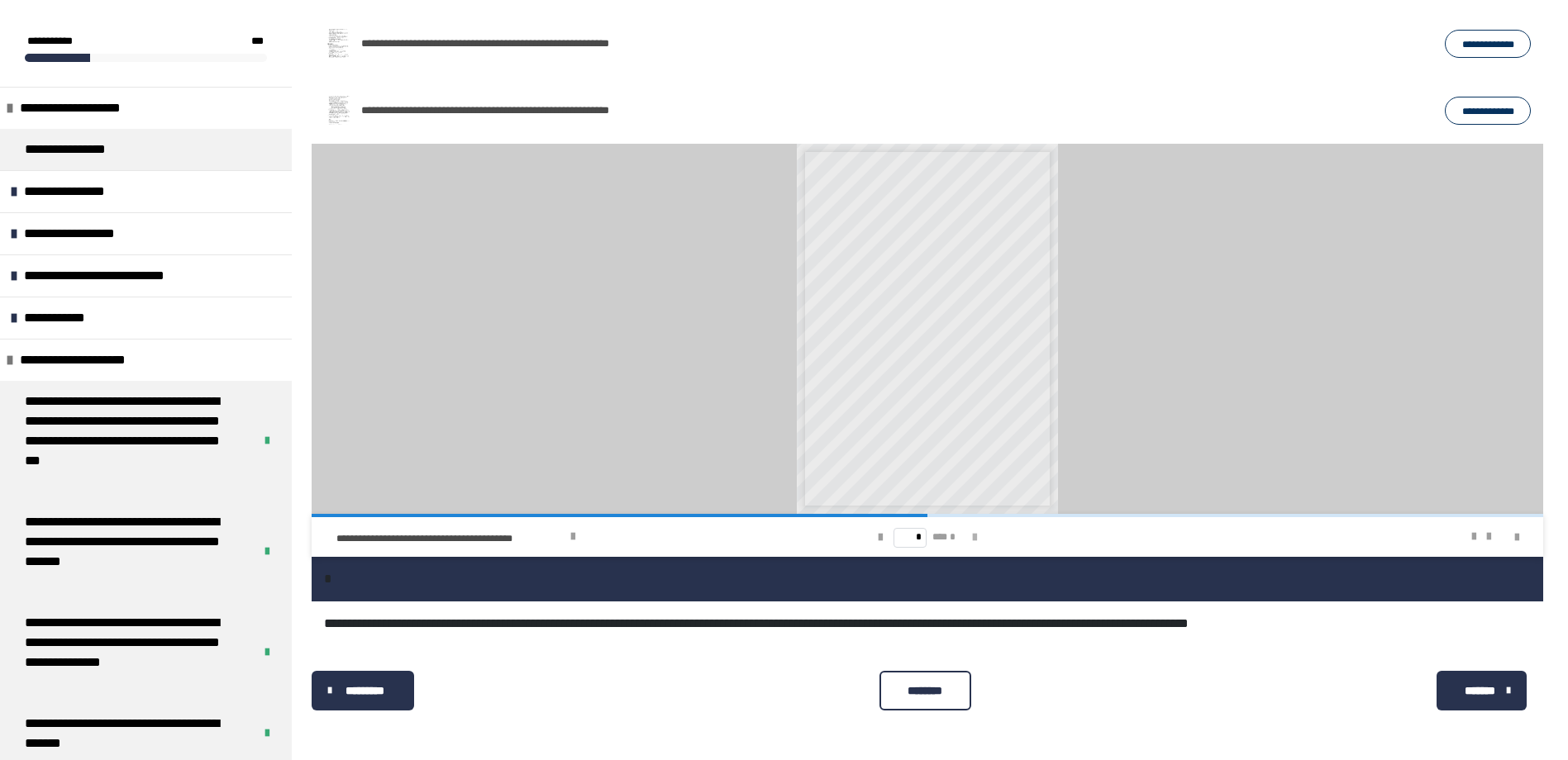 click at bounding box center (975, 538) 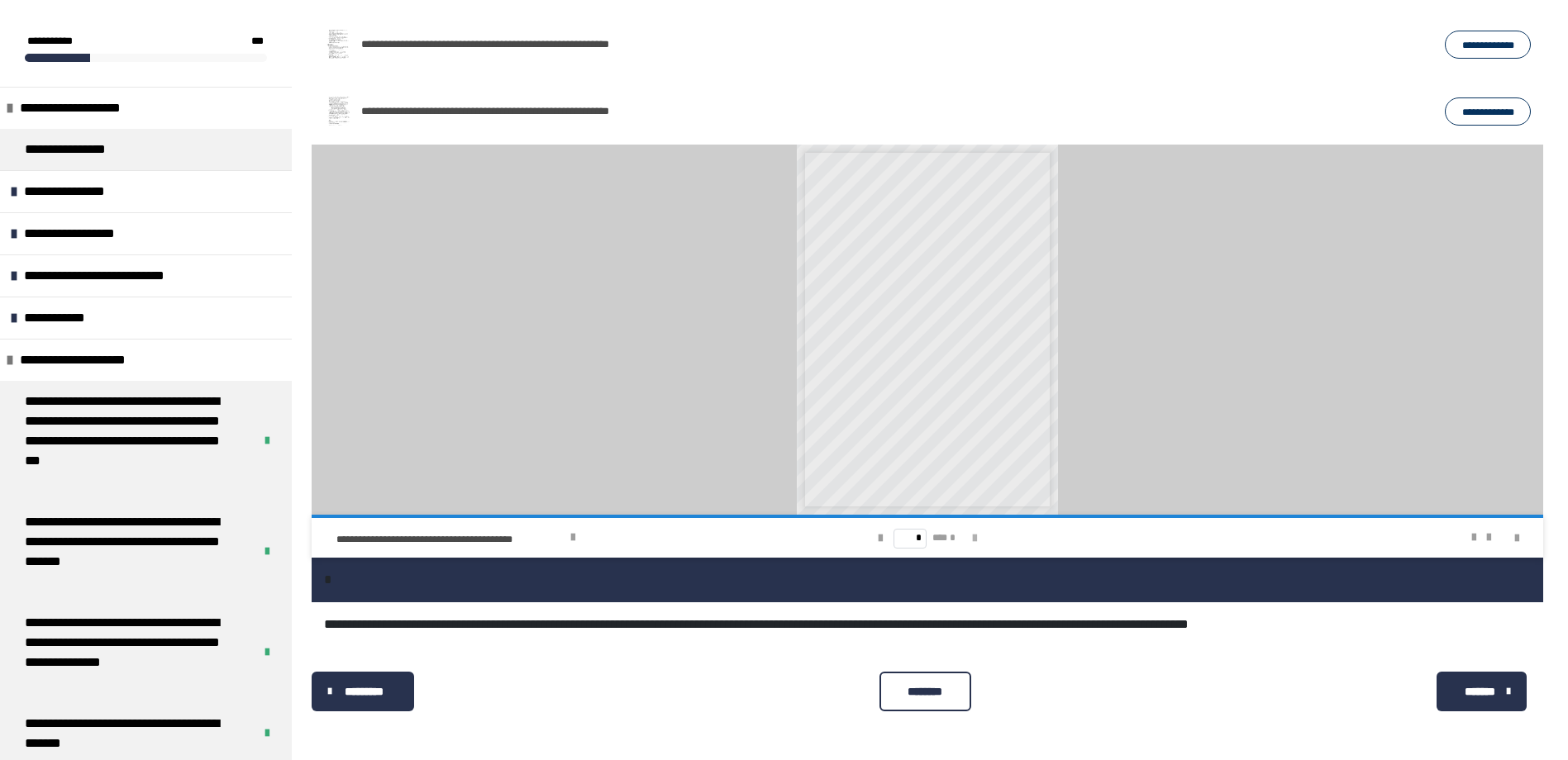scroll, scrollTop: 3799, scrollLeft: 0, axis: vertical 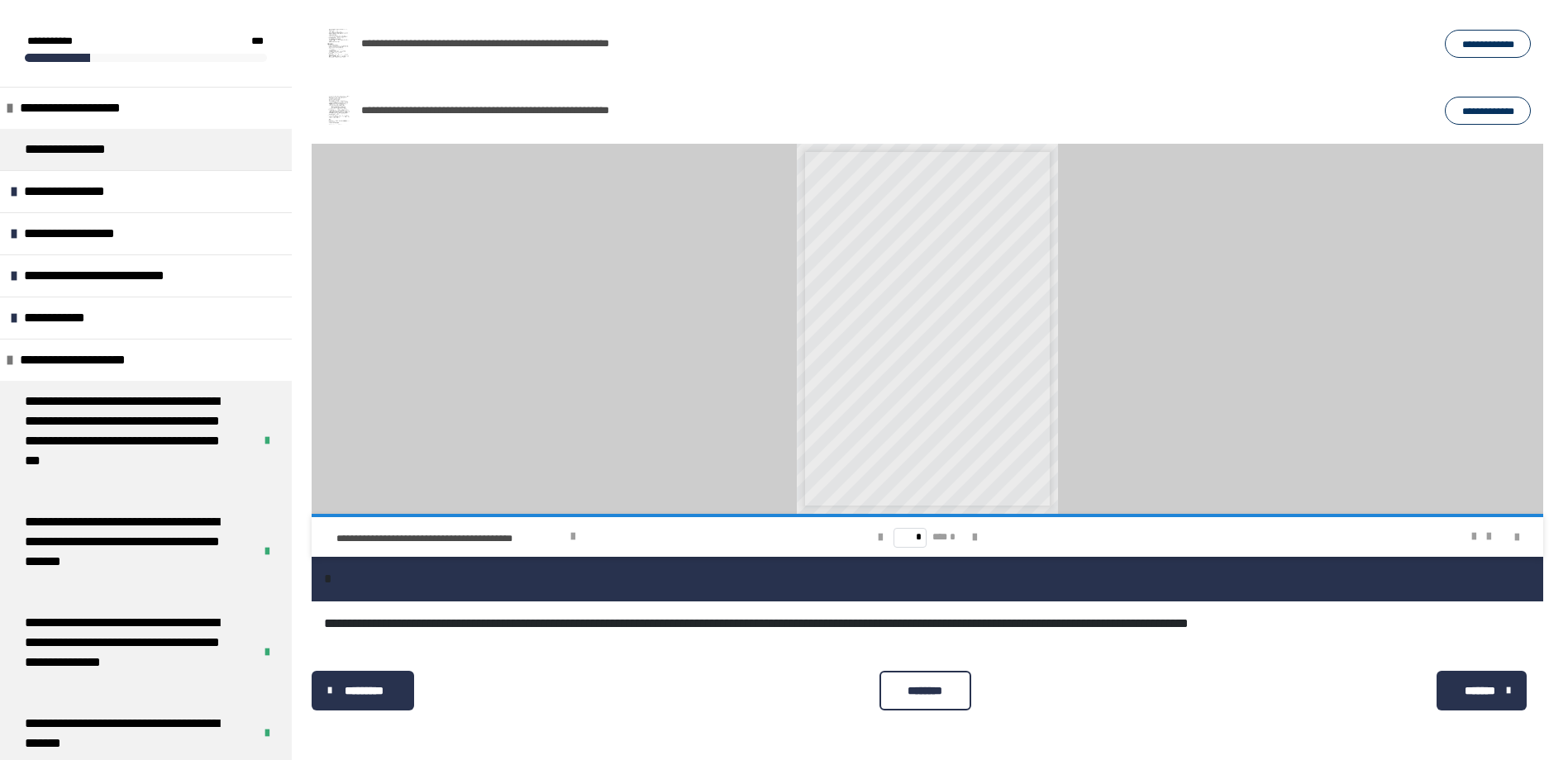 click on "********" at bounding box center (925, 691) 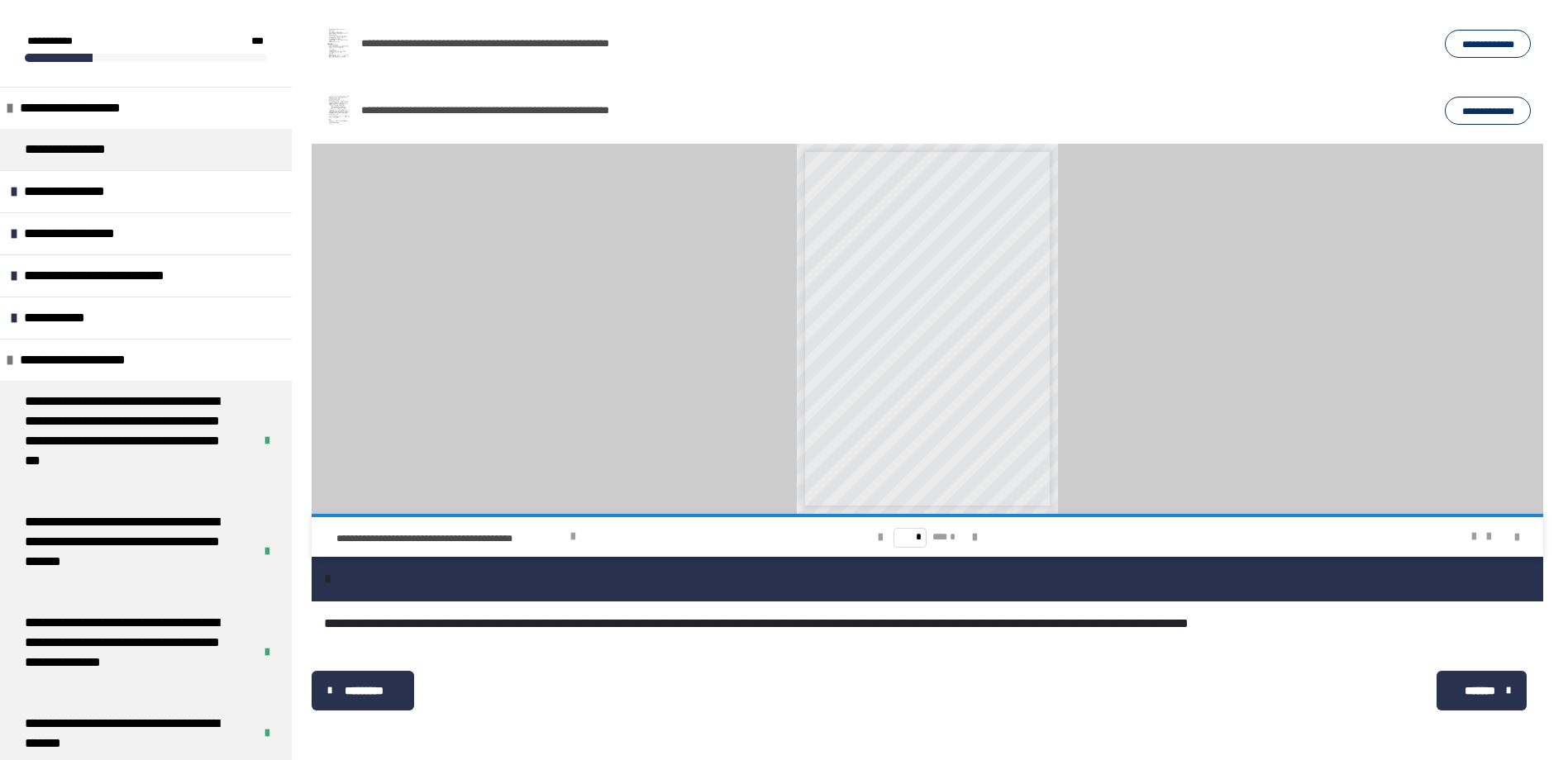 click on "*******" at bounding box center (1481, 691) 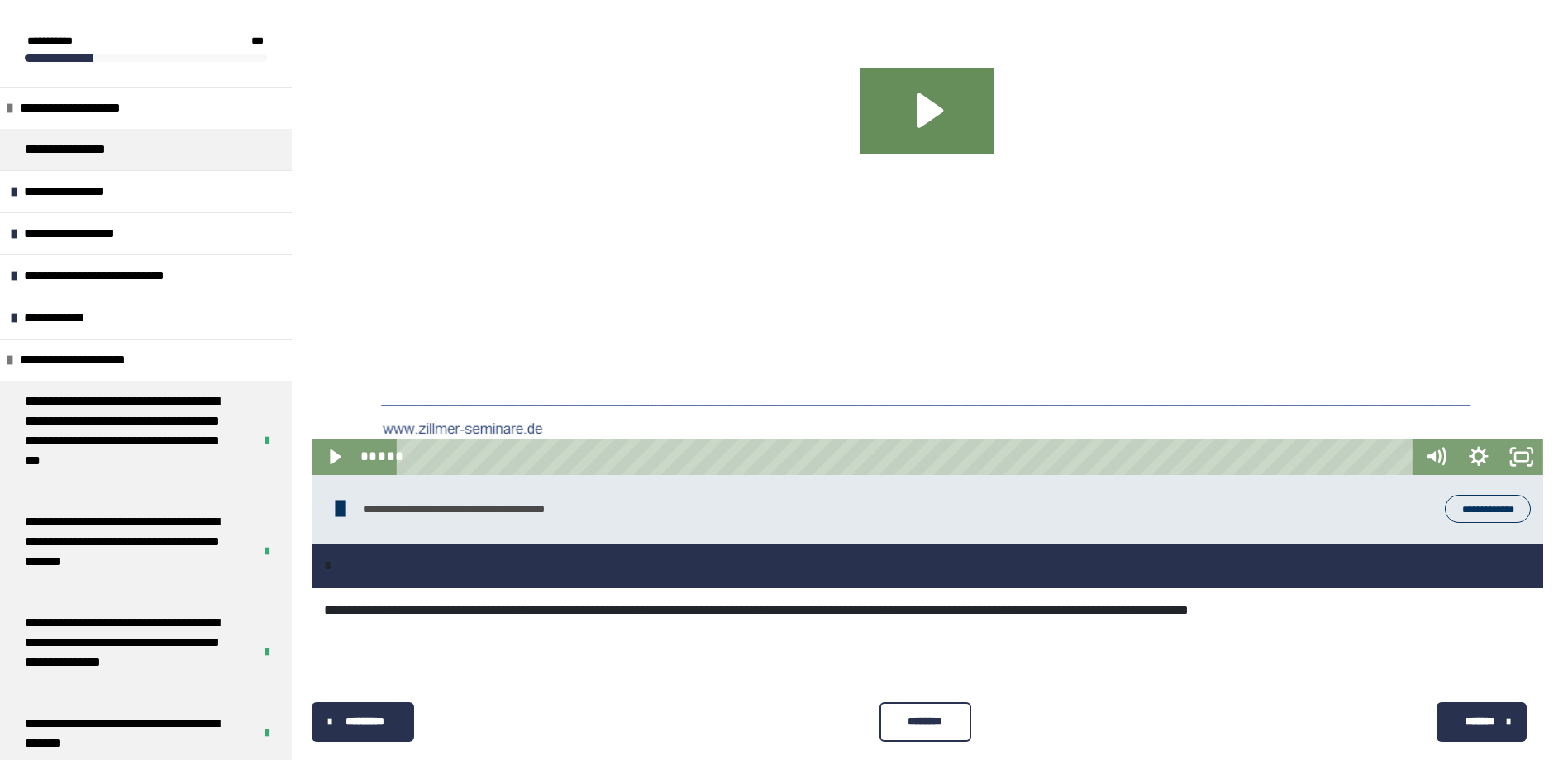 scroll, scrollTop: 902, scrollLeft: 0, axis: vertical 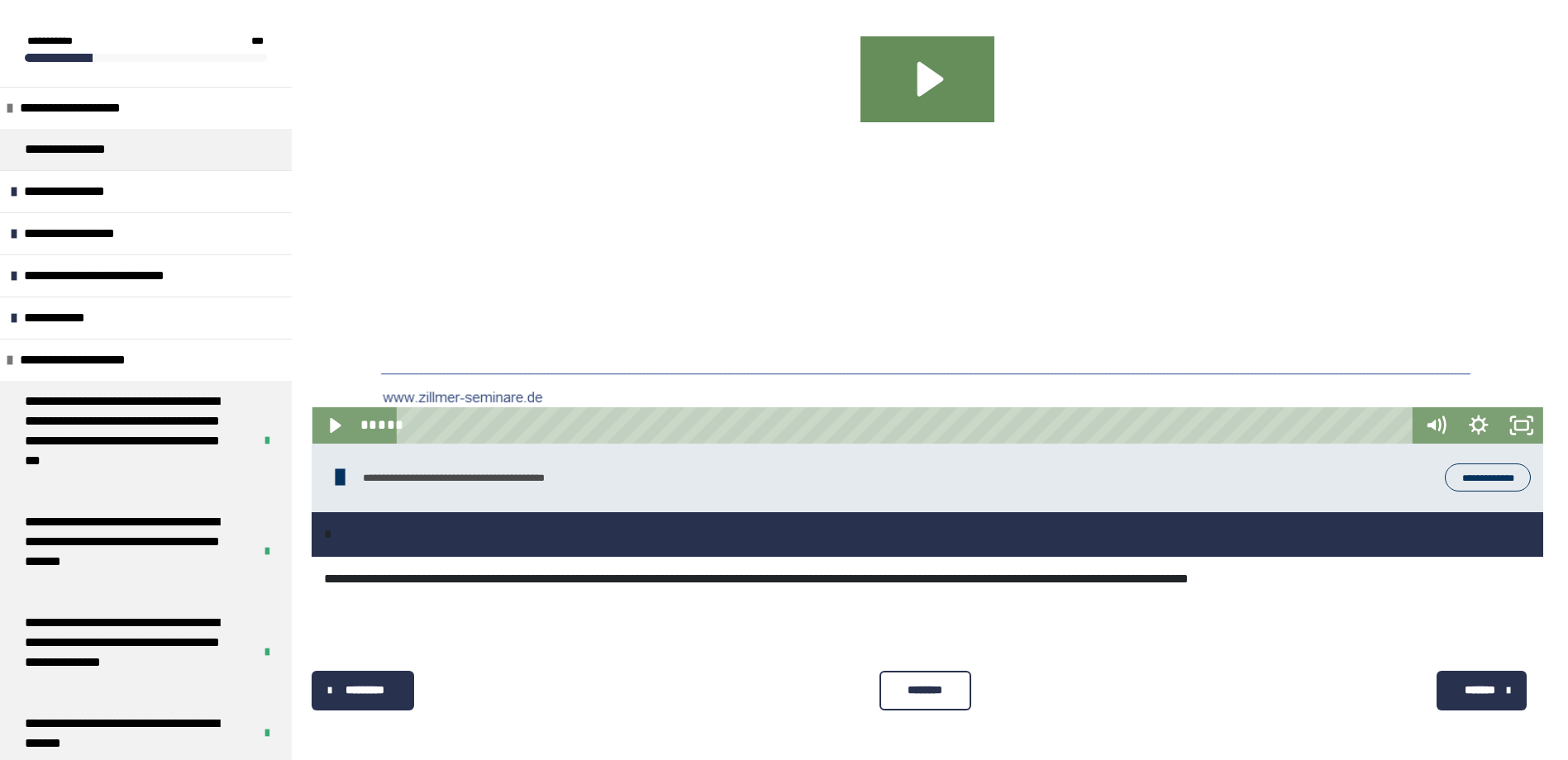 click on "**********" at bounding box center (1488, 477) 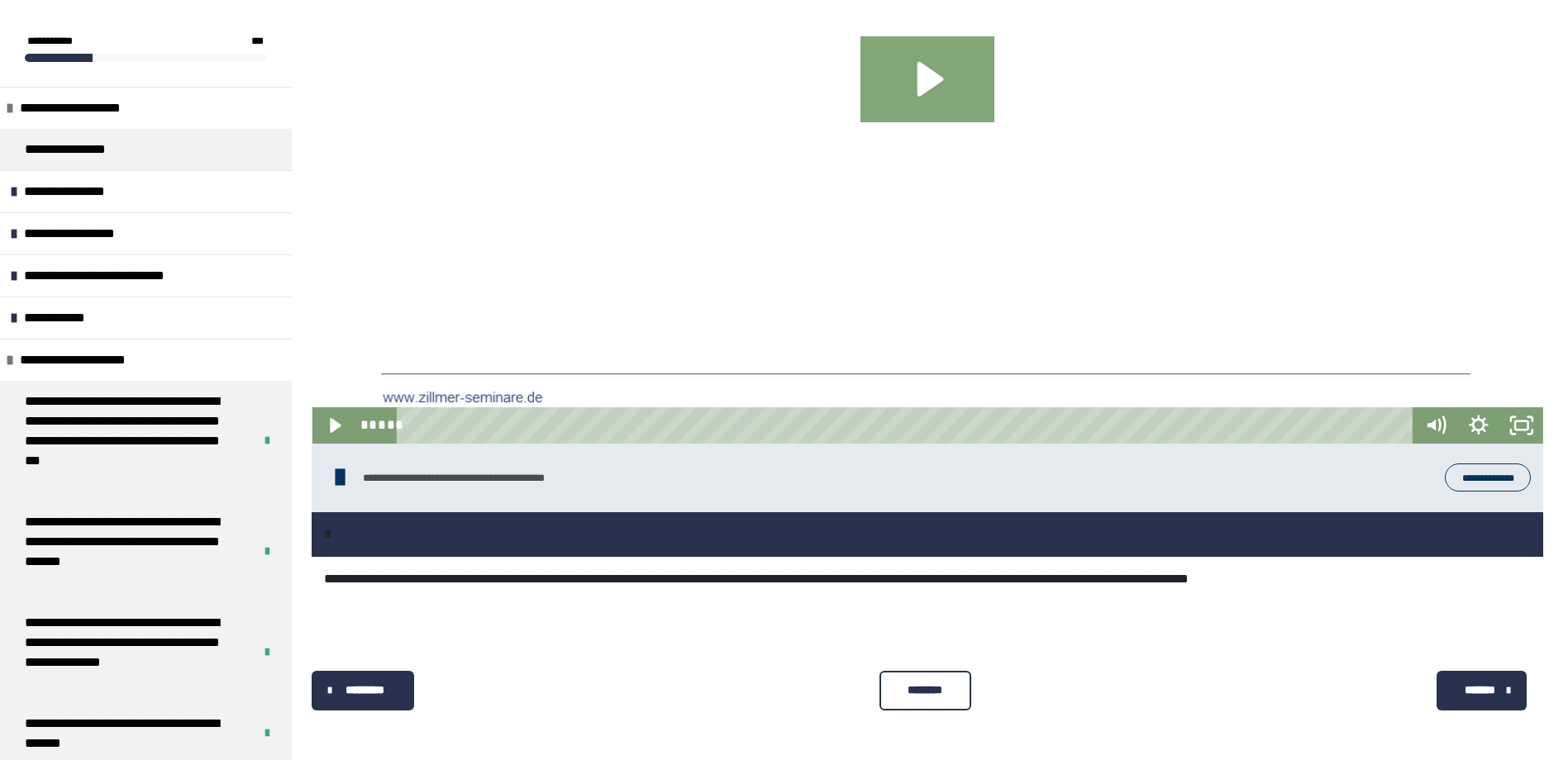 click 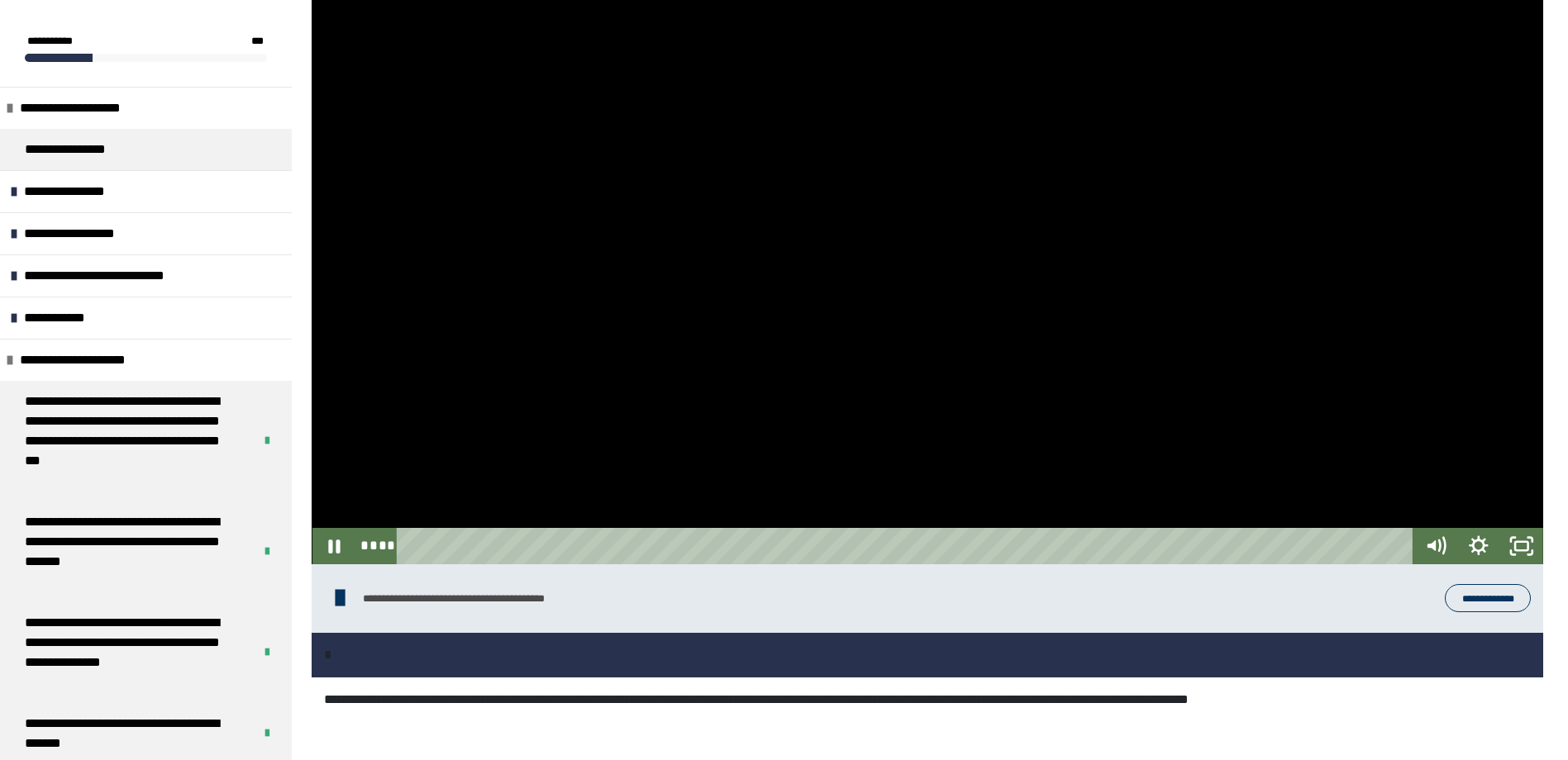 scroll, scrollTop: 654, scrollLeft: 0, axis: vertical 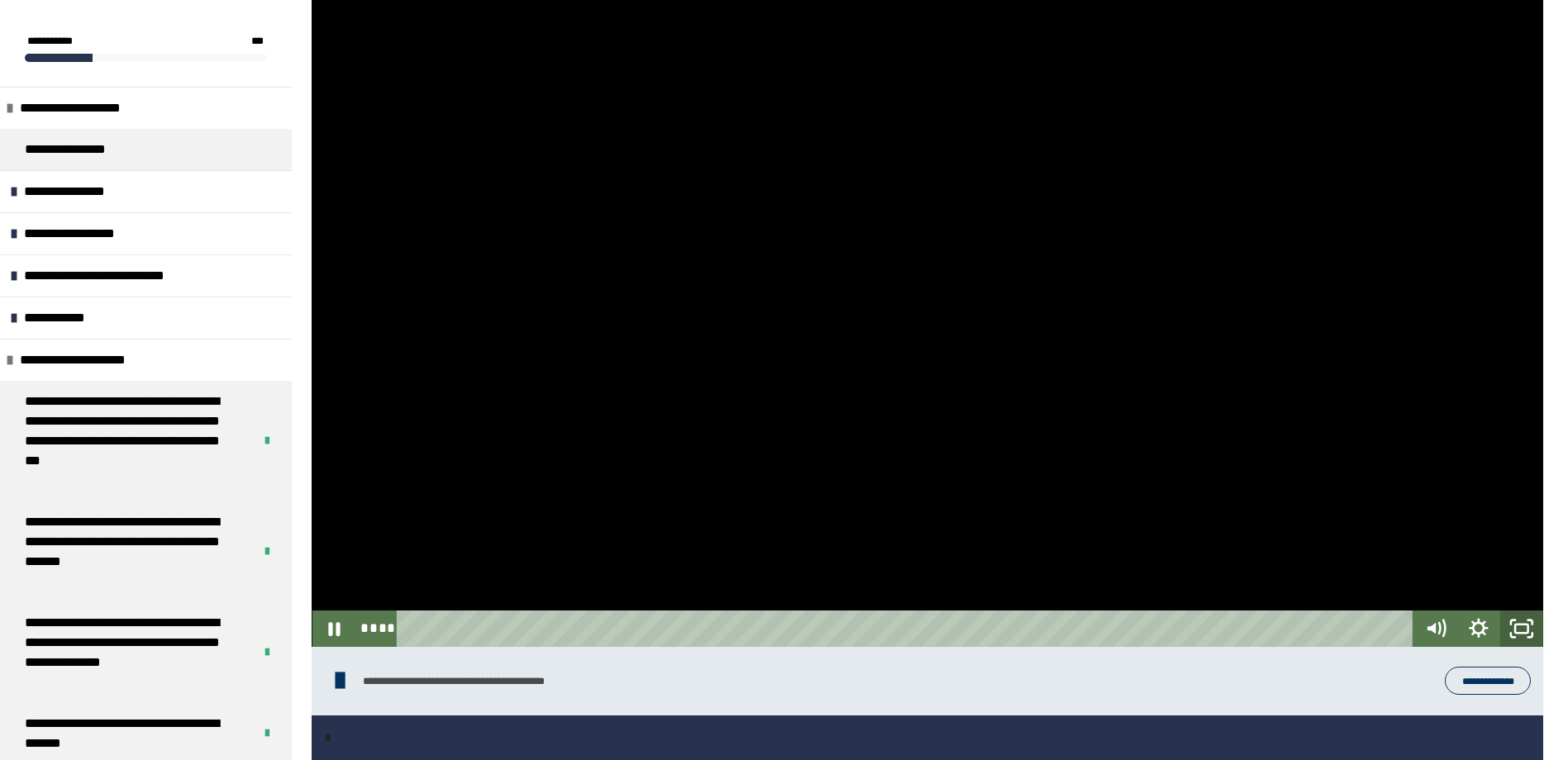 click 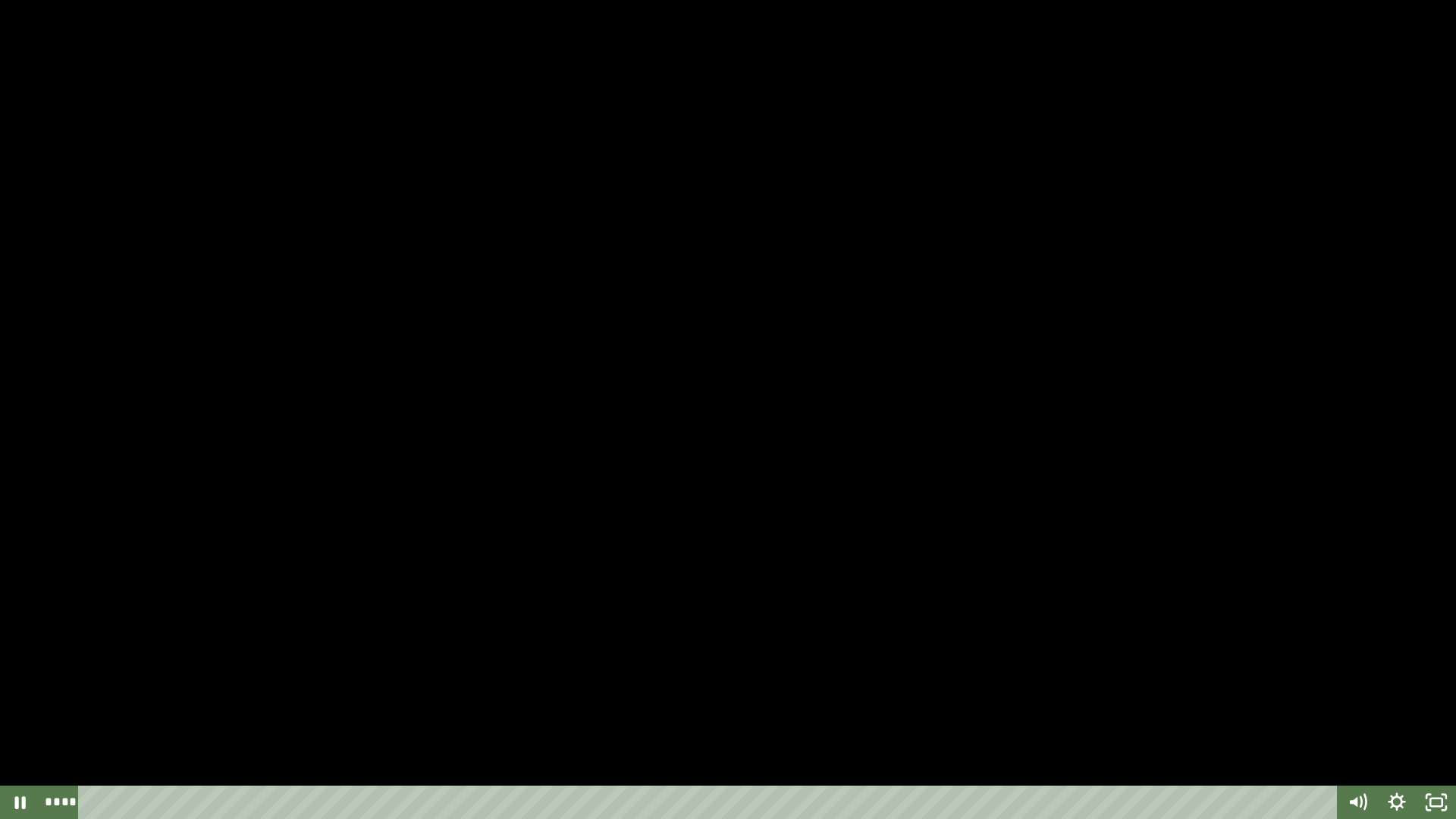 click at bounding box center [728, 410] 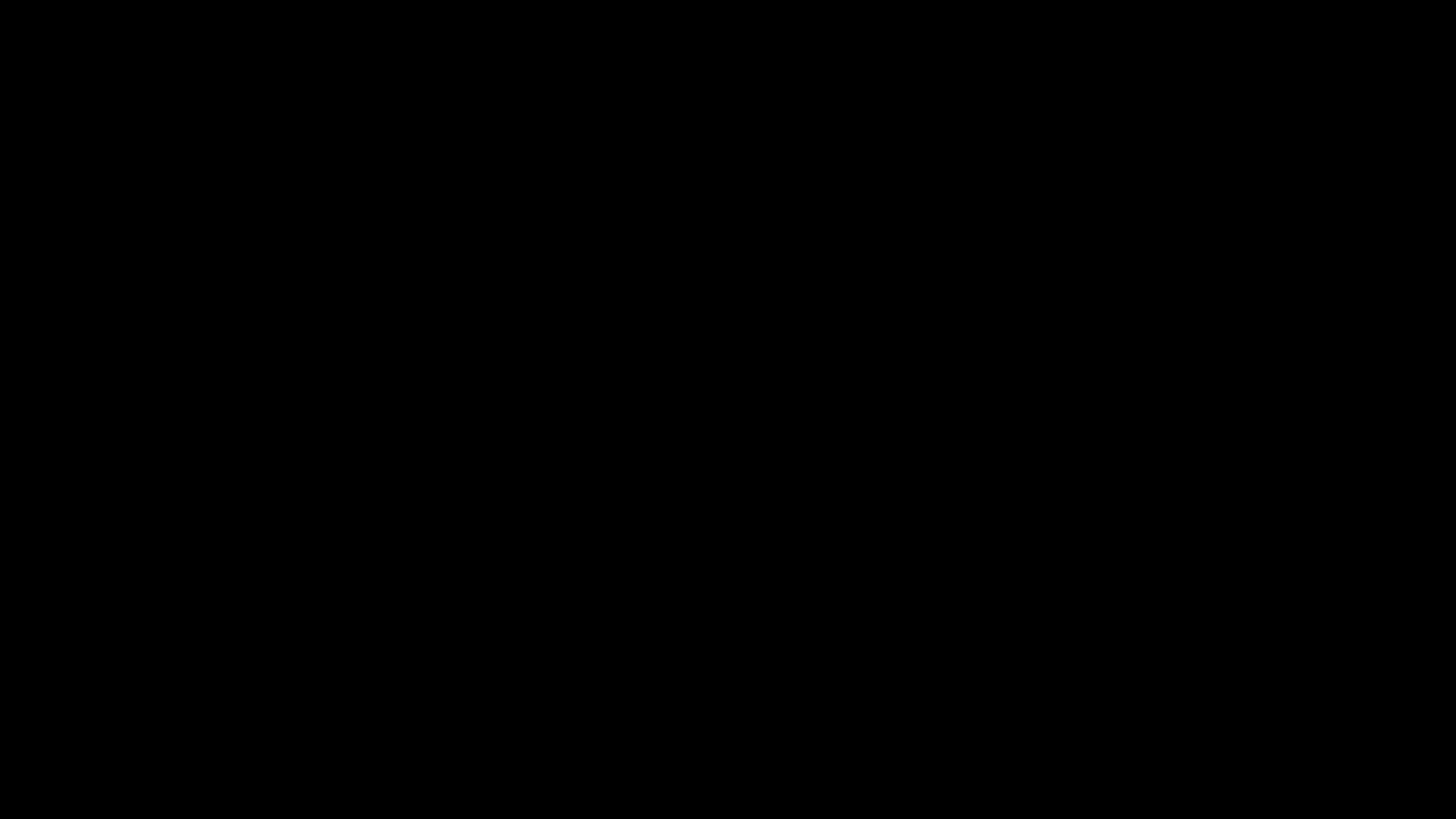 type 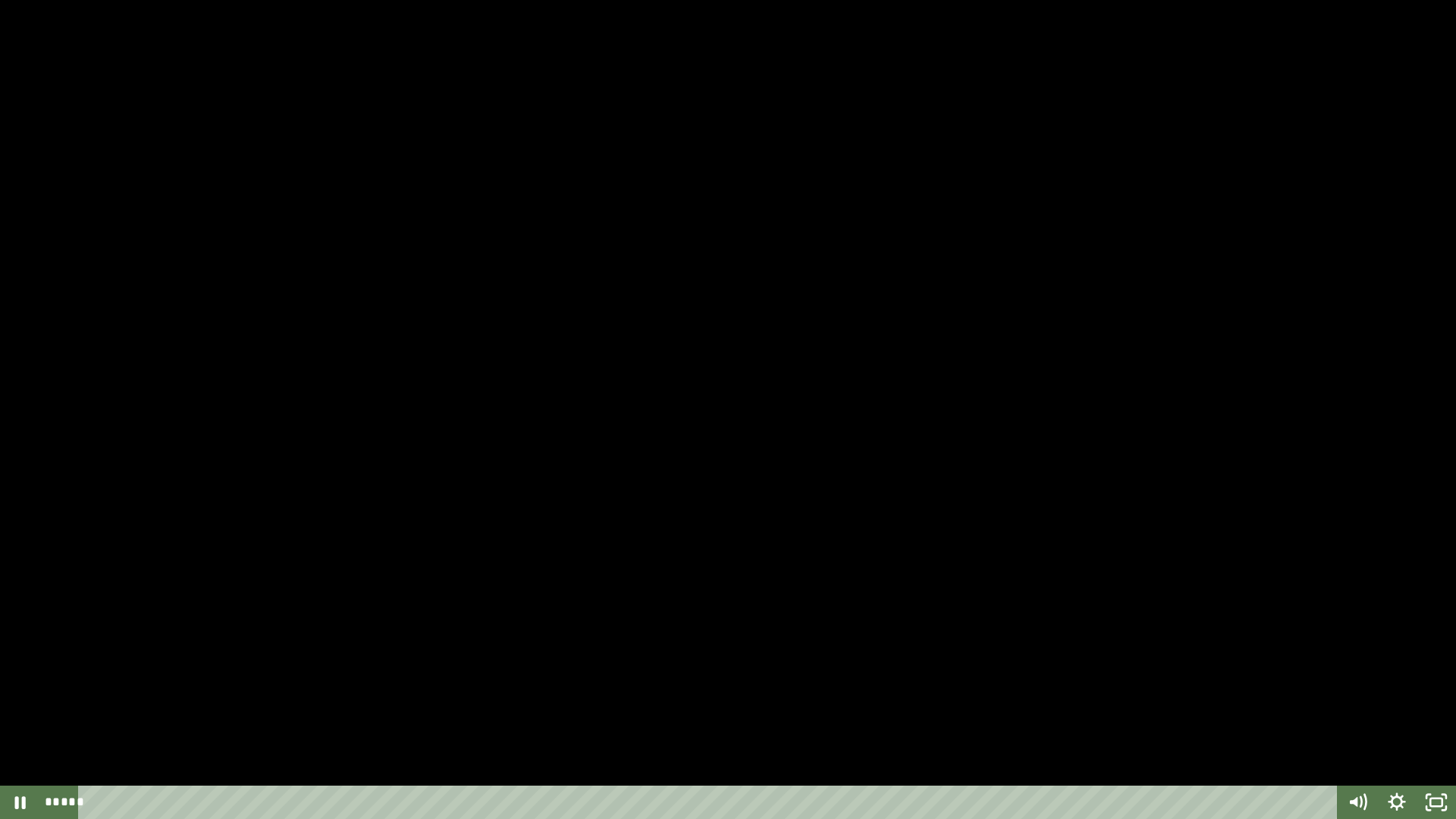 click at bounding box center [728, 410] 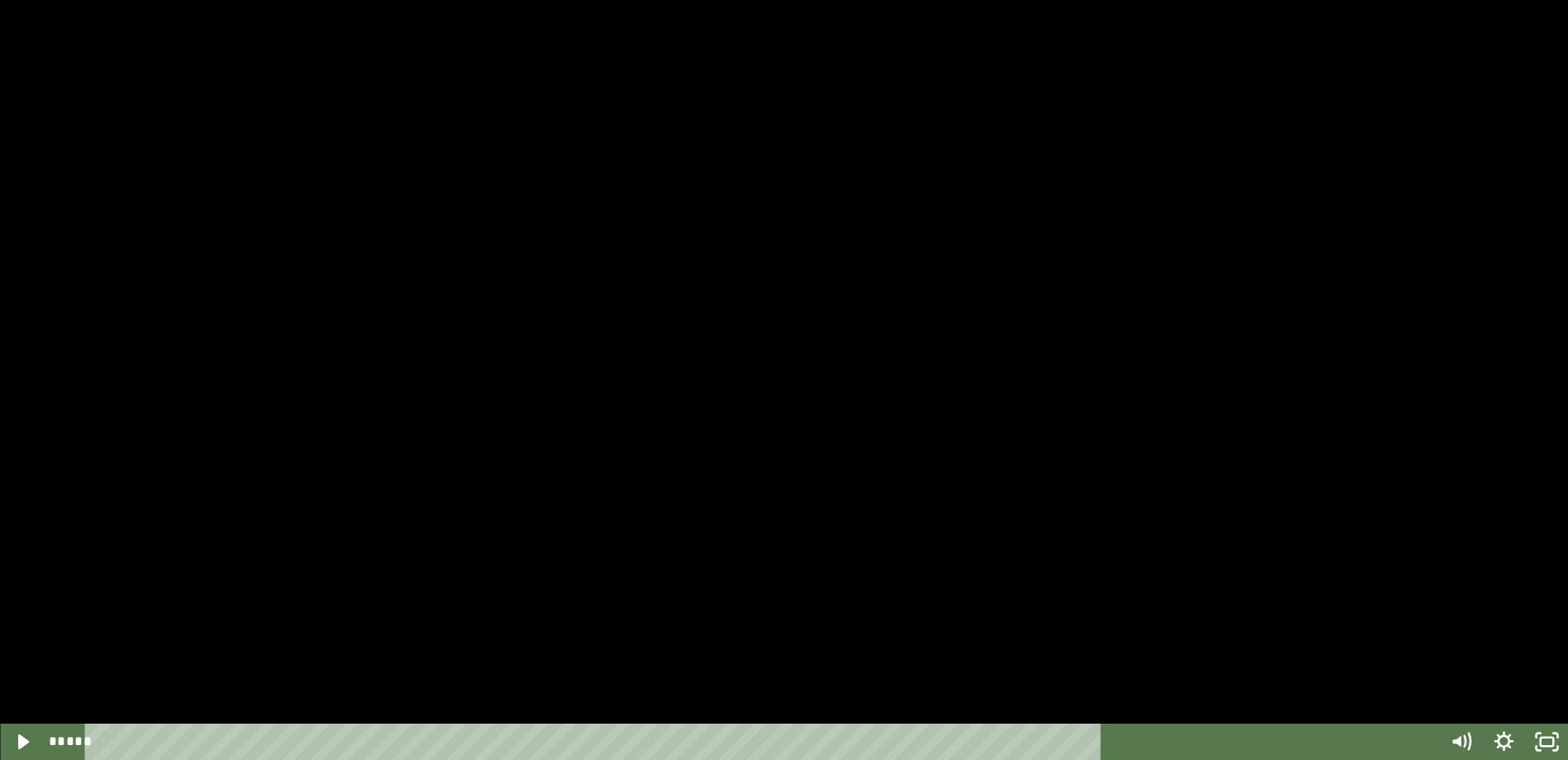 scroll, scrollTop: 902, scrollLeft: 0, axis: vertical 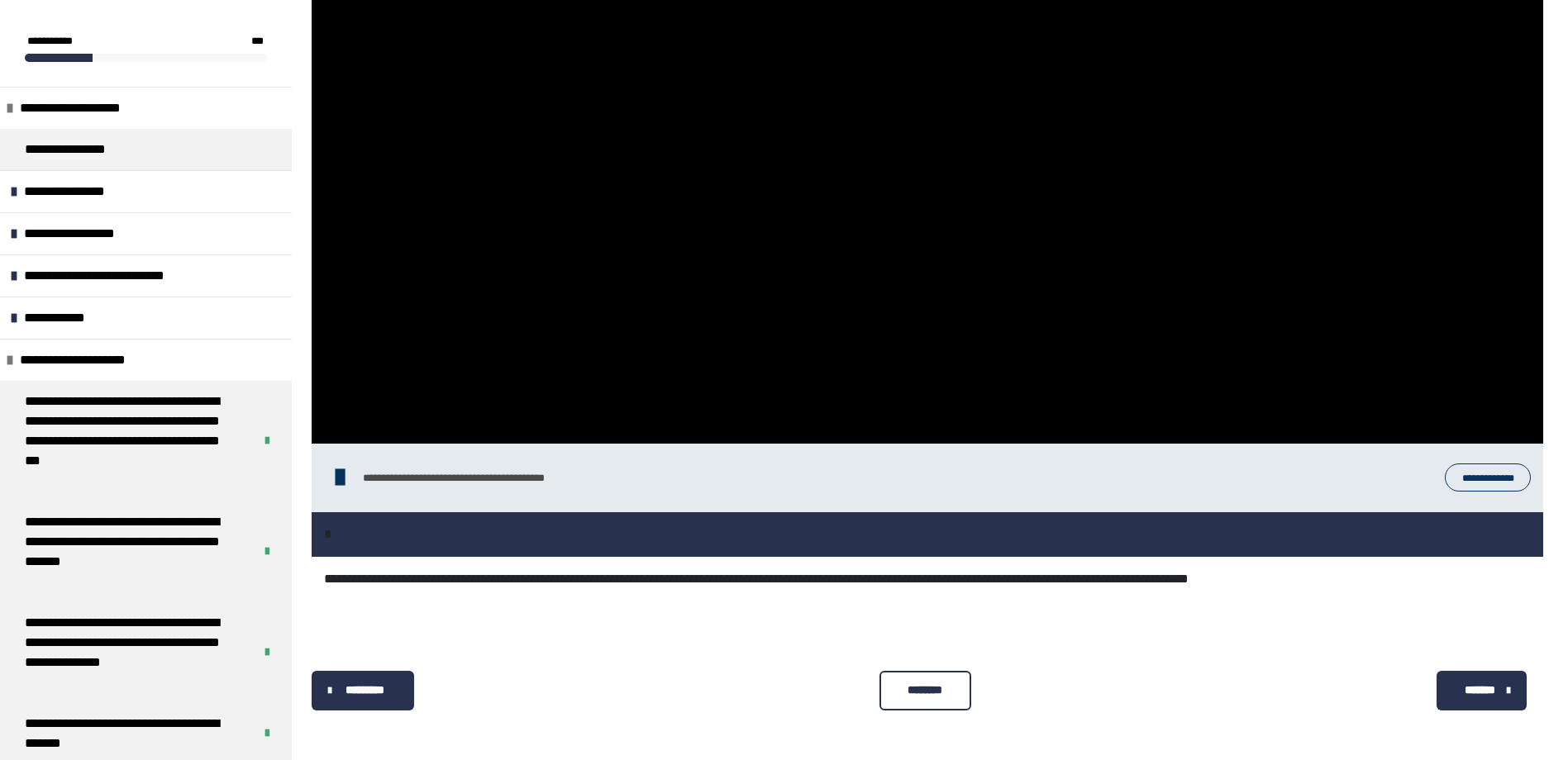 click on "********" at bounding box center [925, 690] 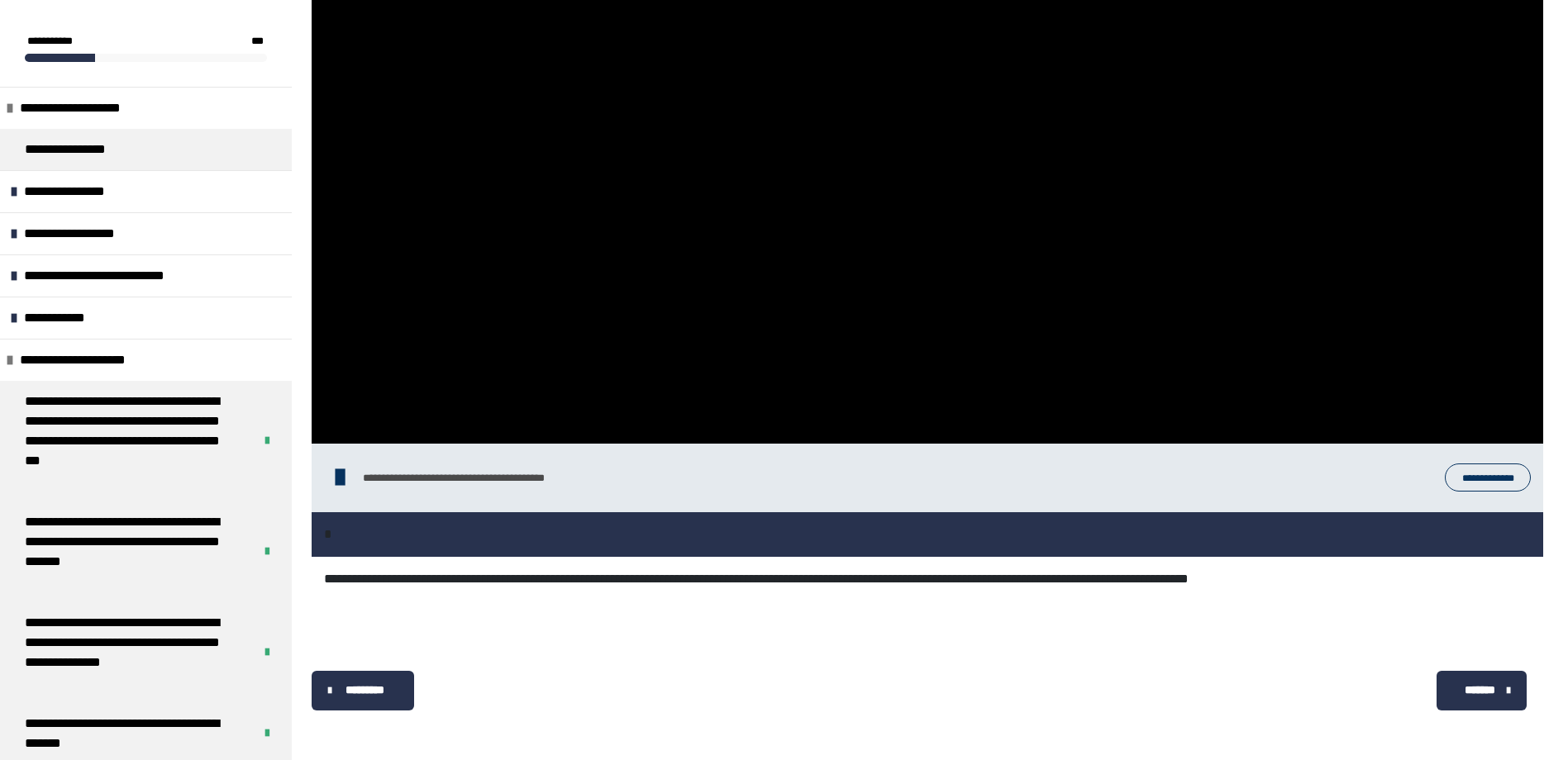 click on "*******" at bounding box center (1480, 690) 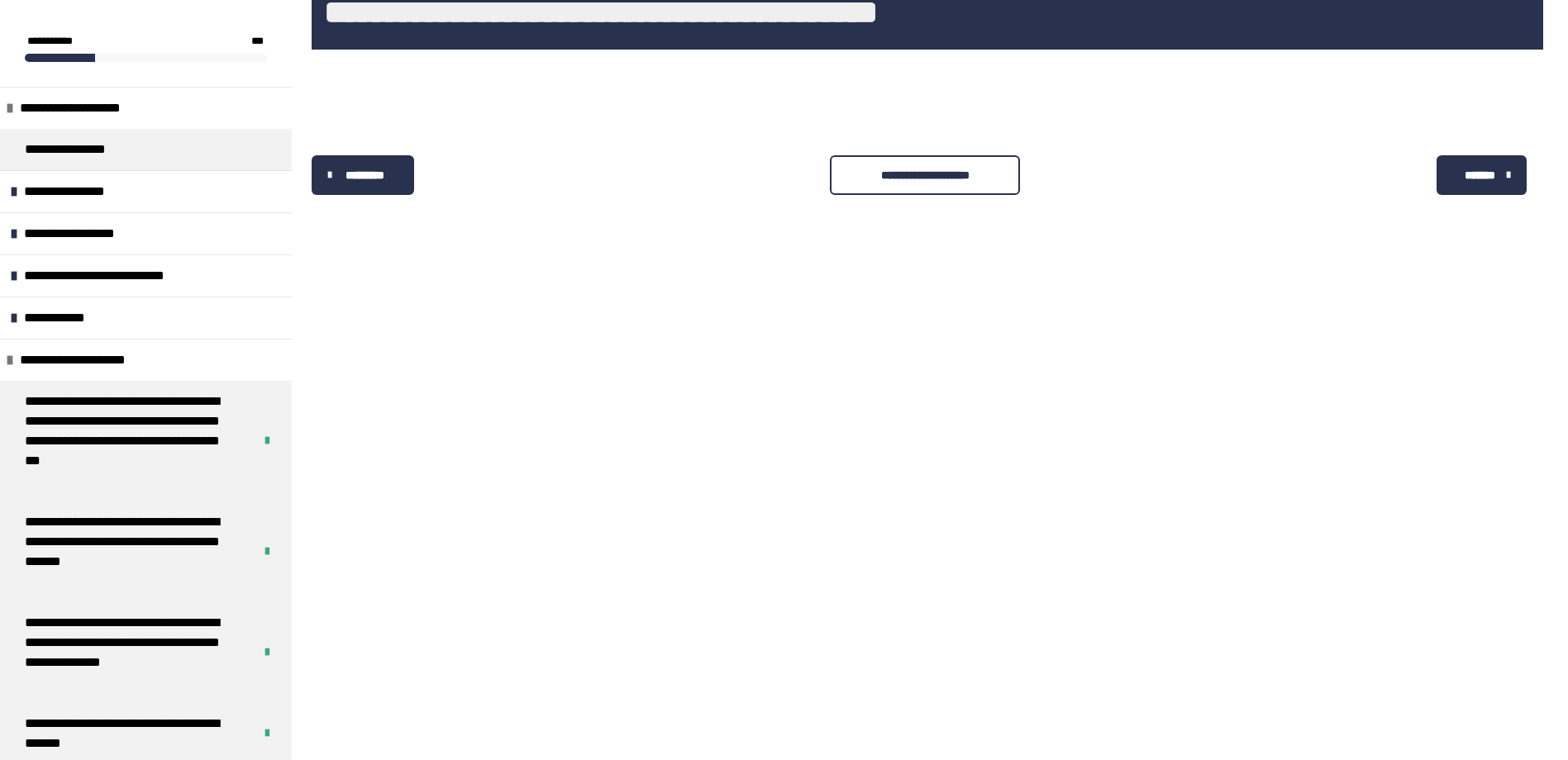 scroll, scrollTop: 281, scrollLeft: 0, axis: vertical 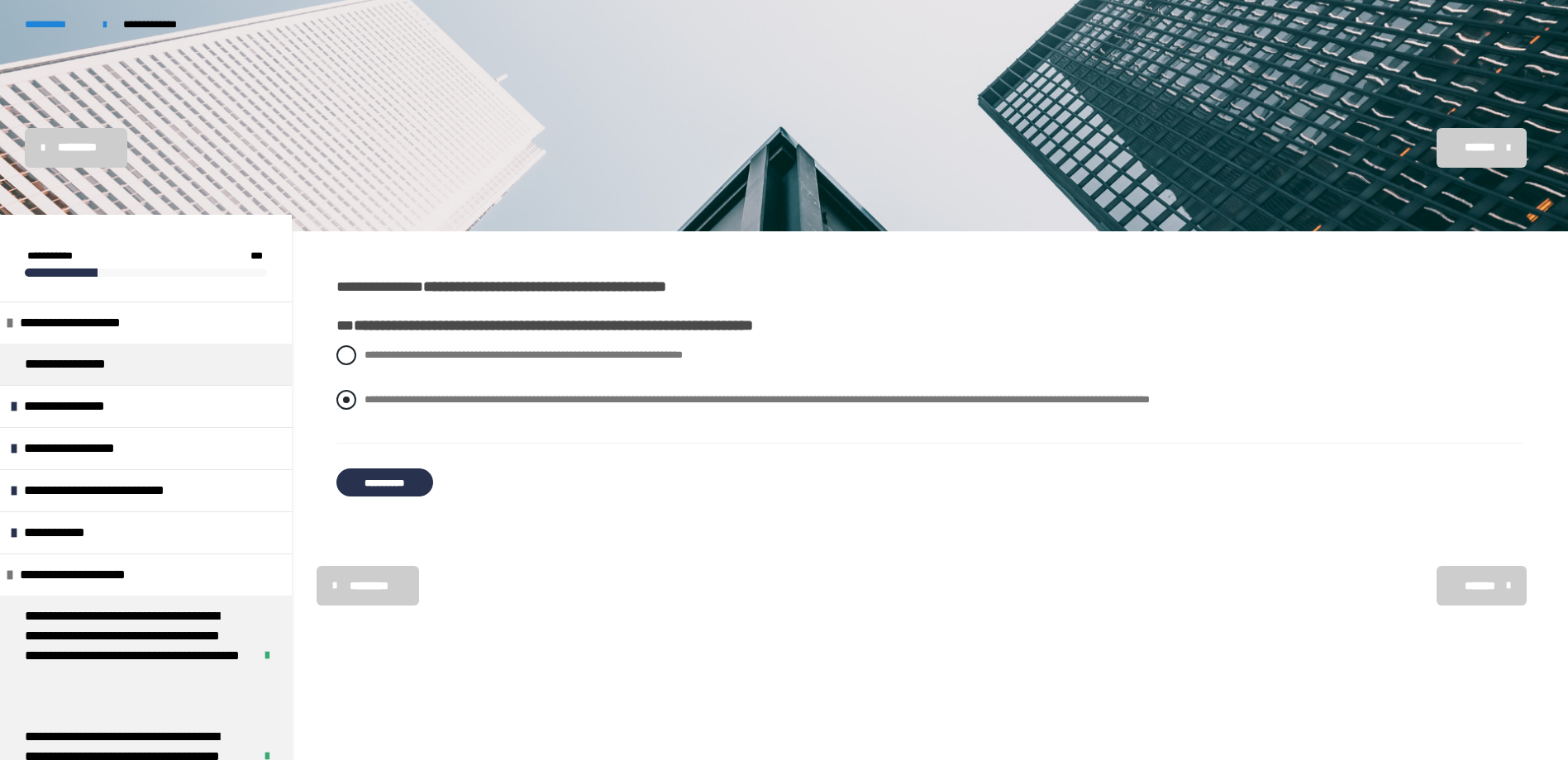 click at bounding box center [346, 400] 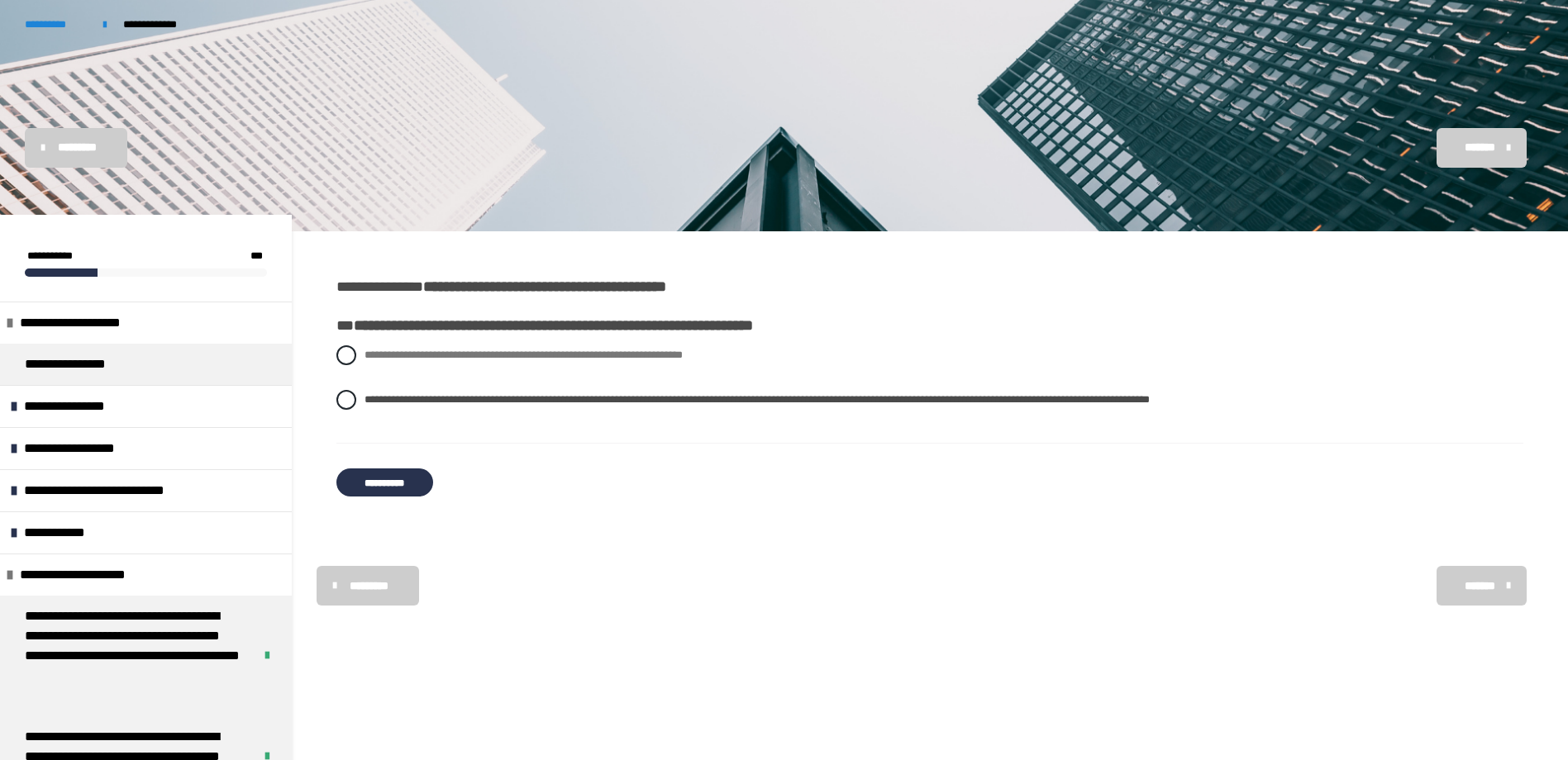 click on "**********" at bounding box center (384, 482) 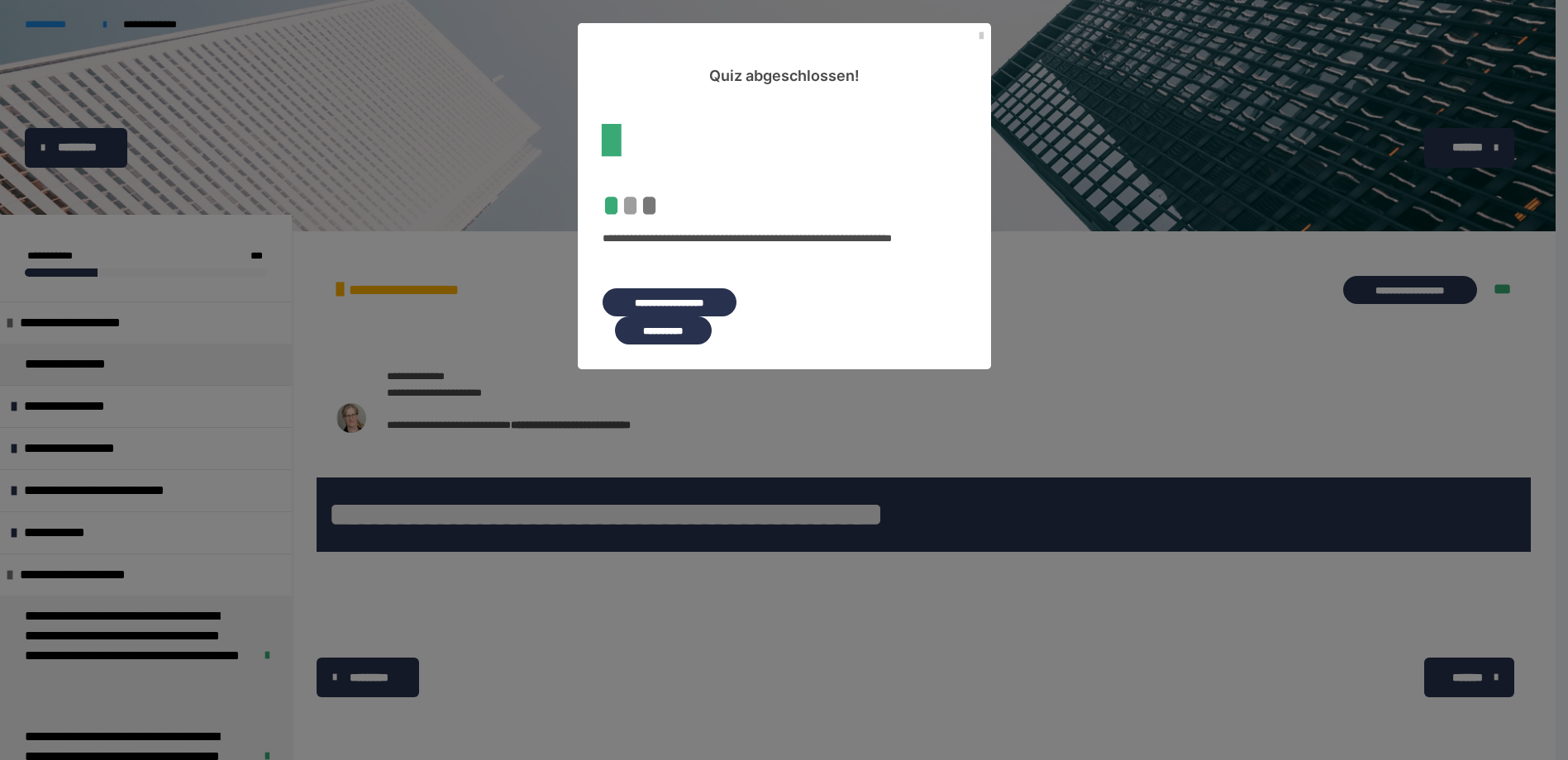 click on "**********" at bounding box center (663, 330) 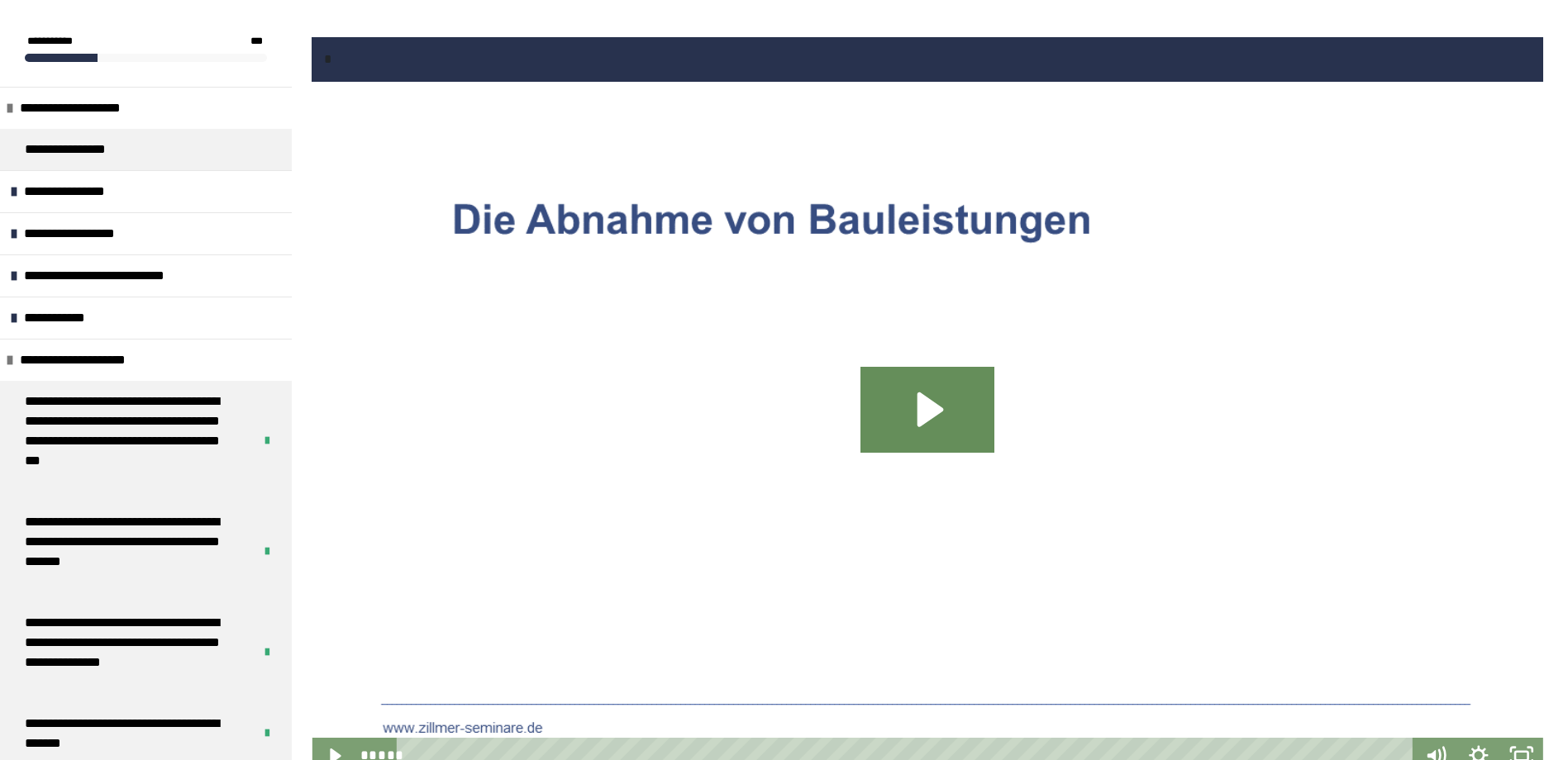 scroll, scrollTop: 930, scrollLeft: 0, axis: vertical 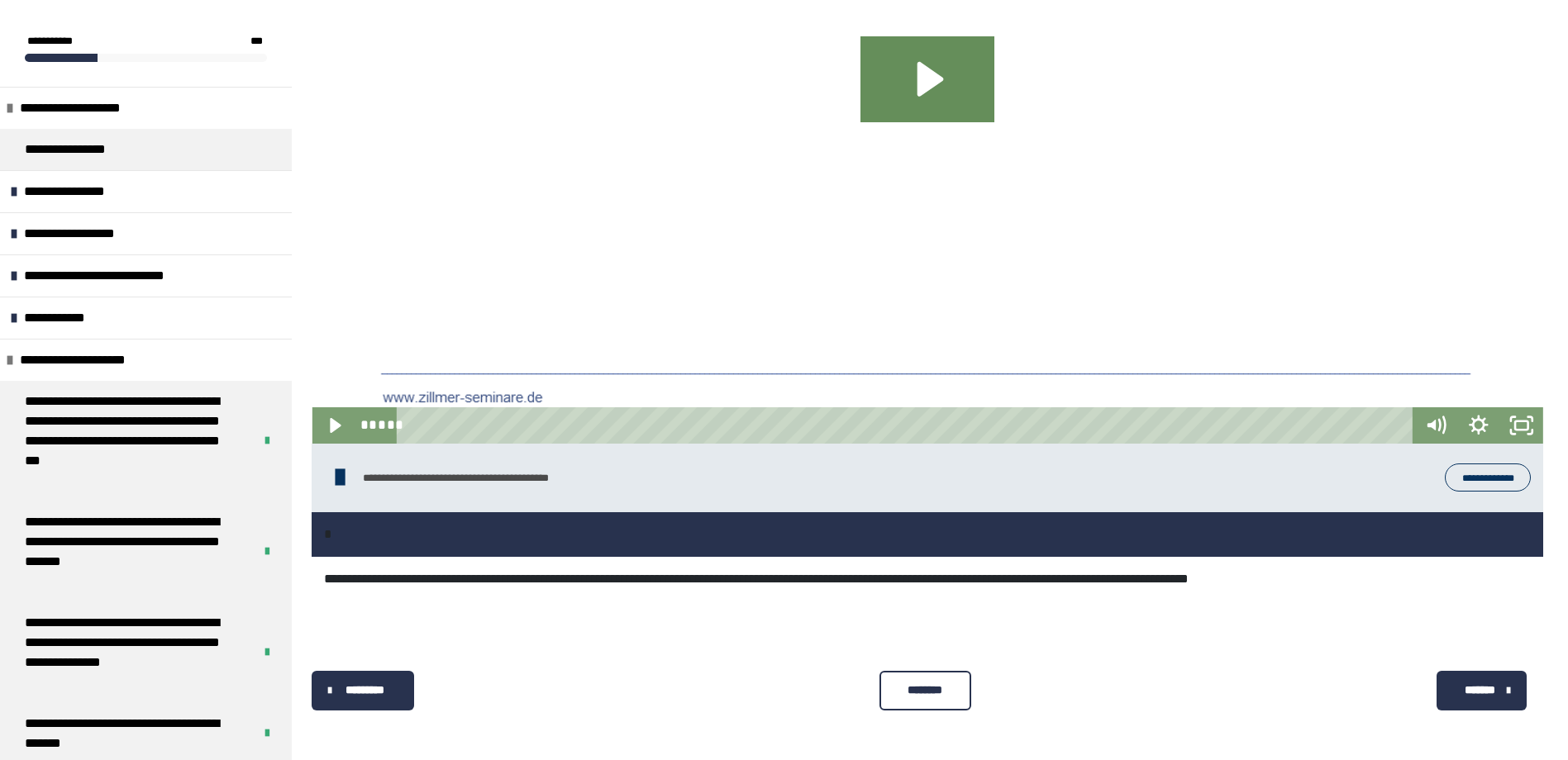 click on "**********" at bounding box center [1488, 477] 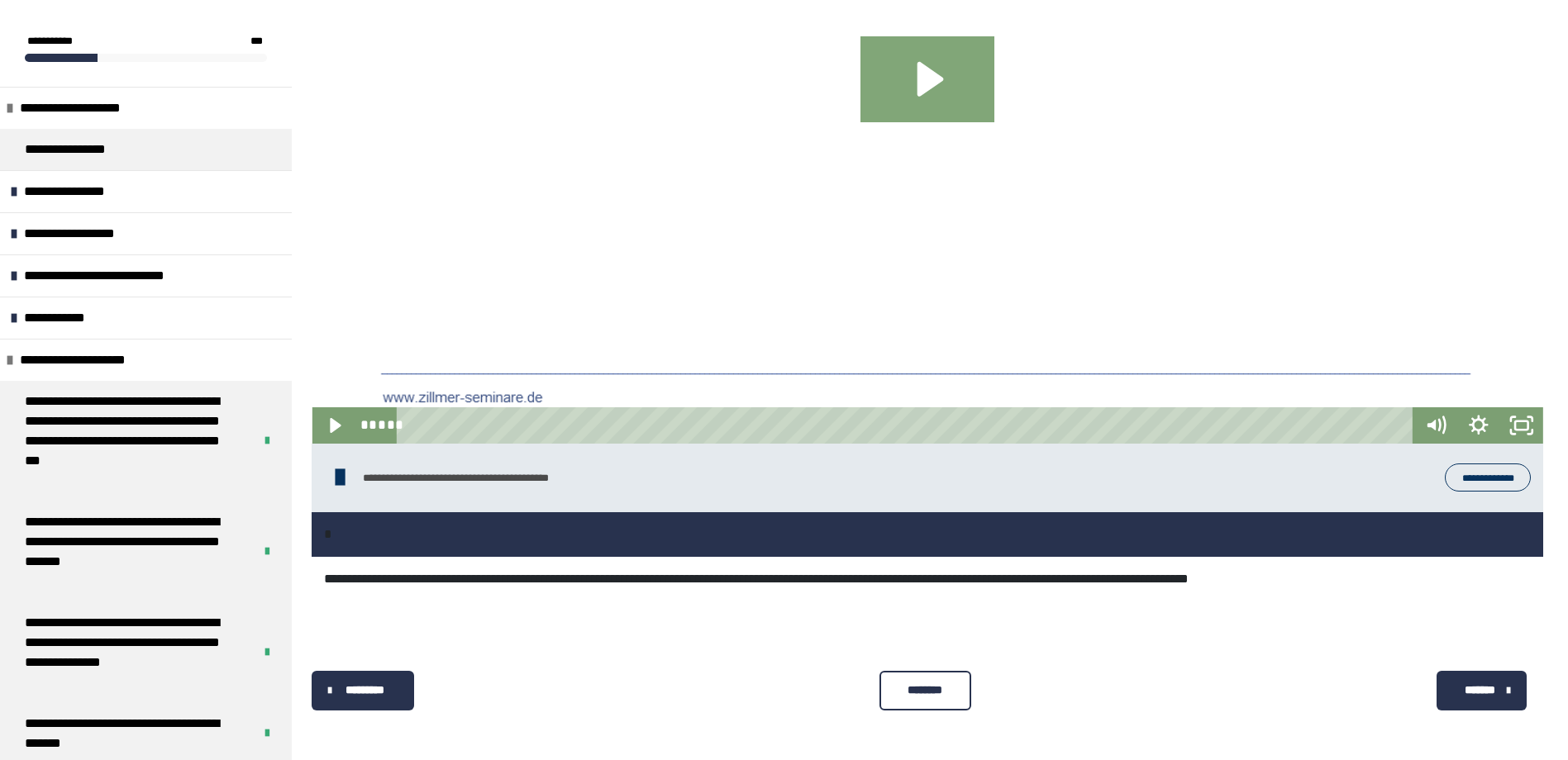 click 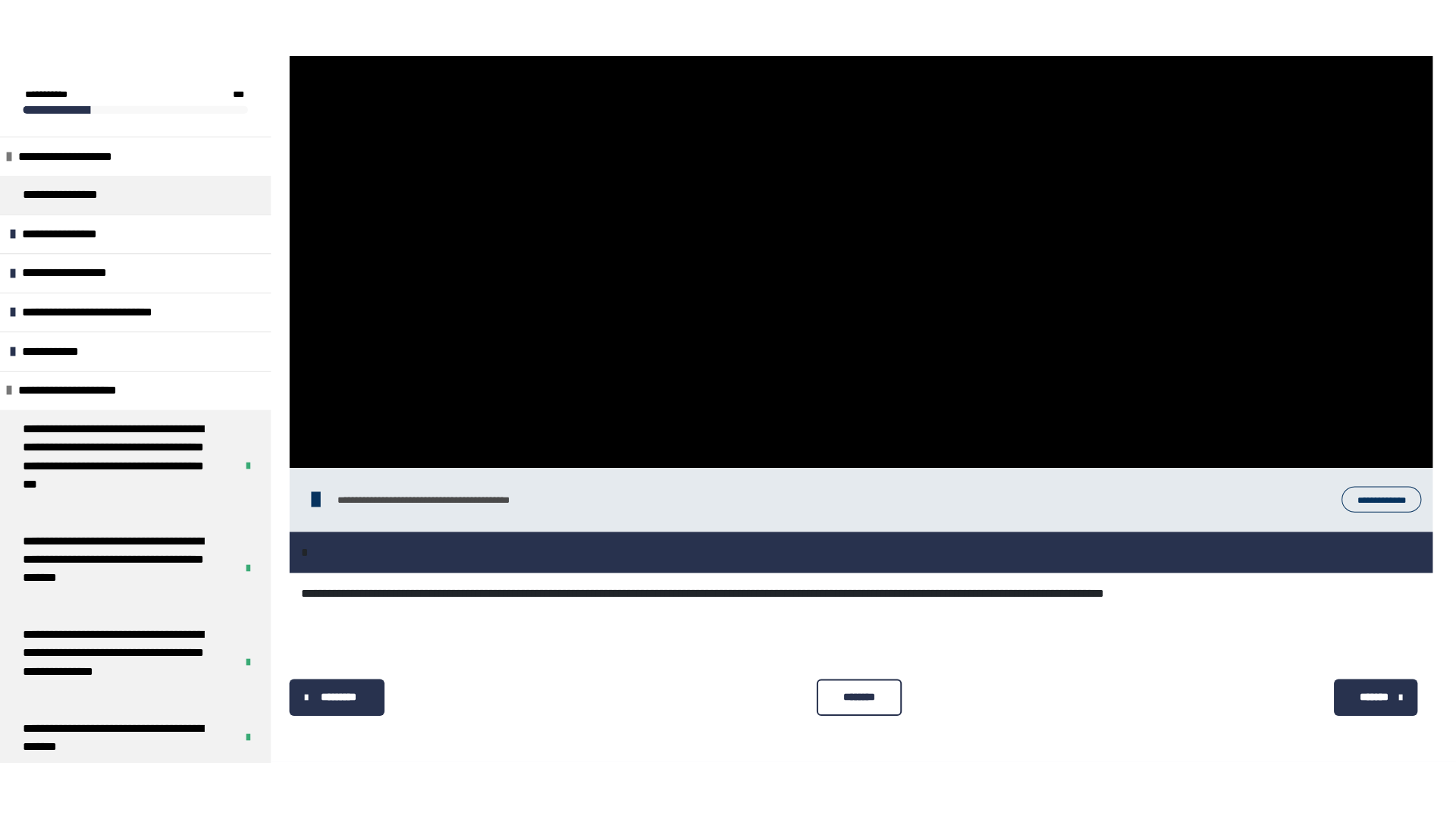 scroll, scrollTop: 626, scrollLeft: 0, axis: vertical 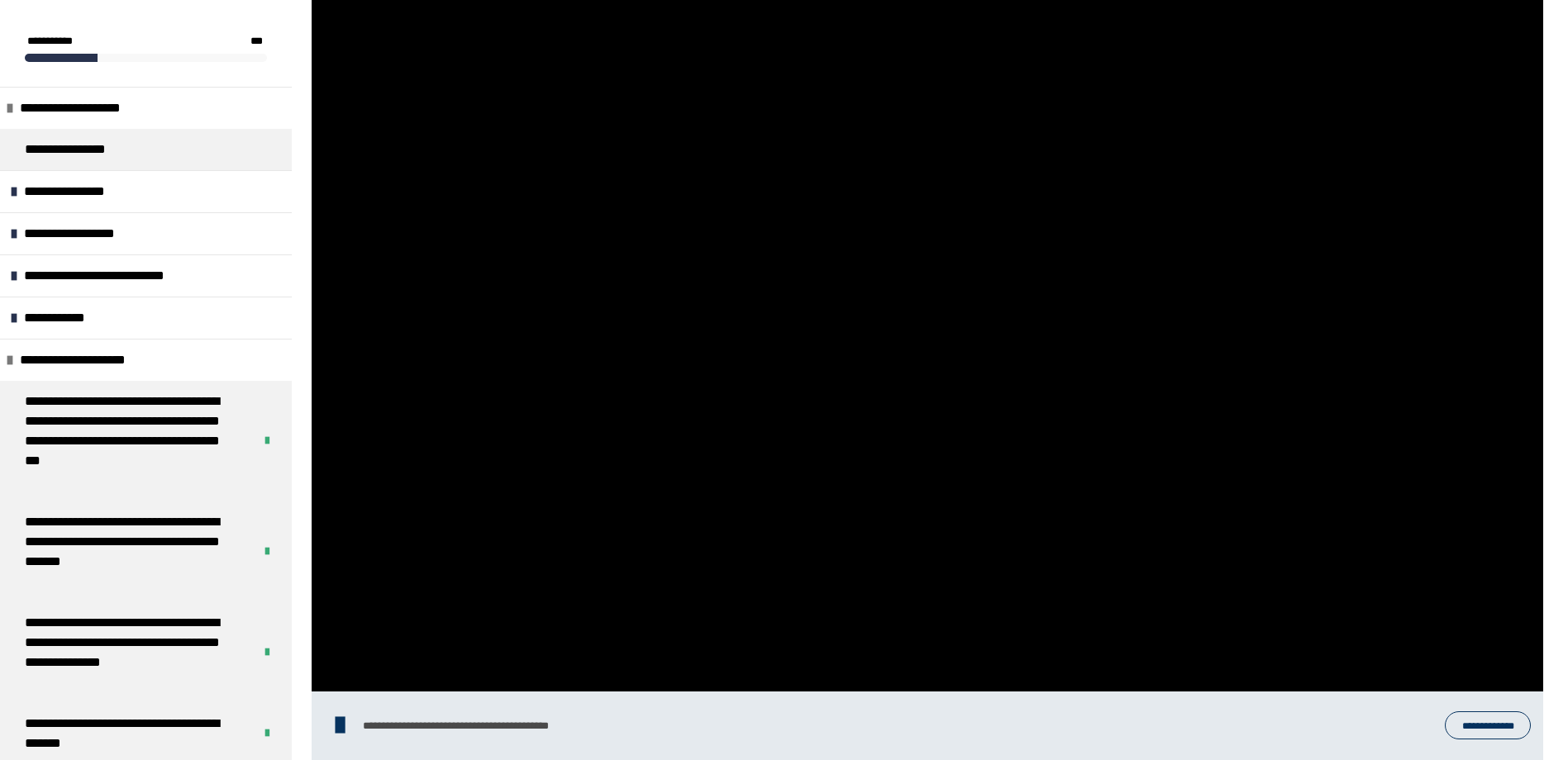 type 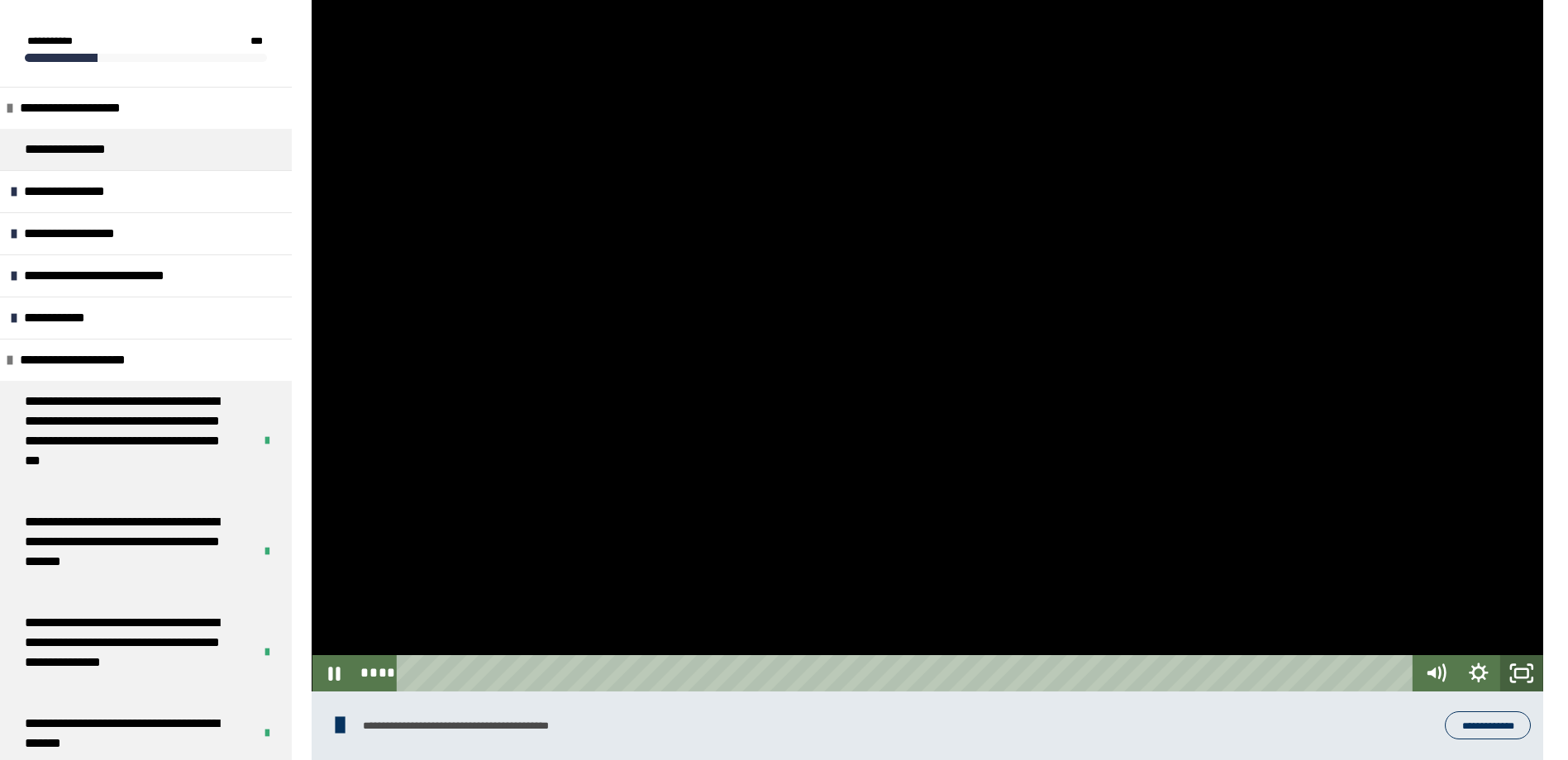 click 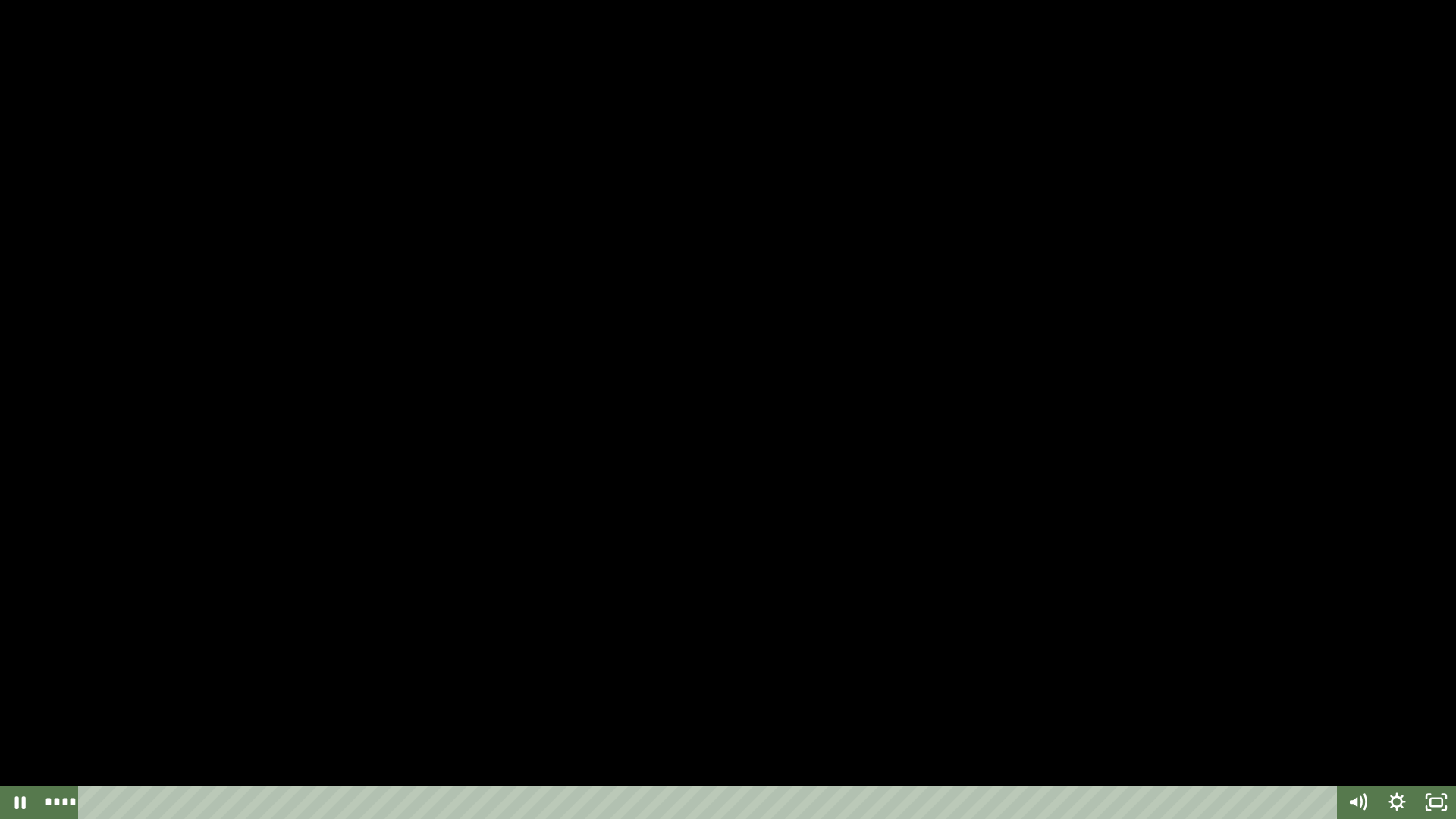 click at bounding box center [728, 410] 